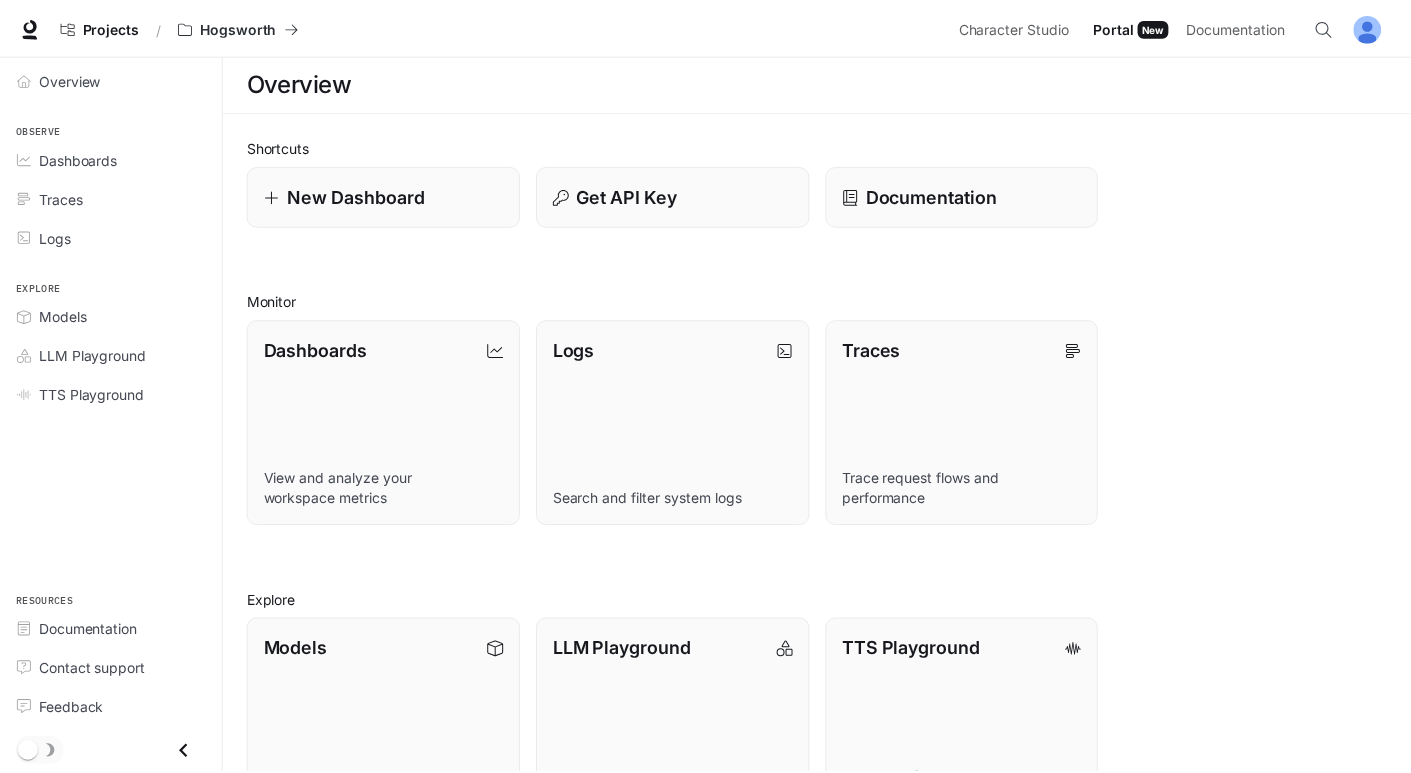 scroll, scrollTop: 0, scrollLeft: 0, axis: both 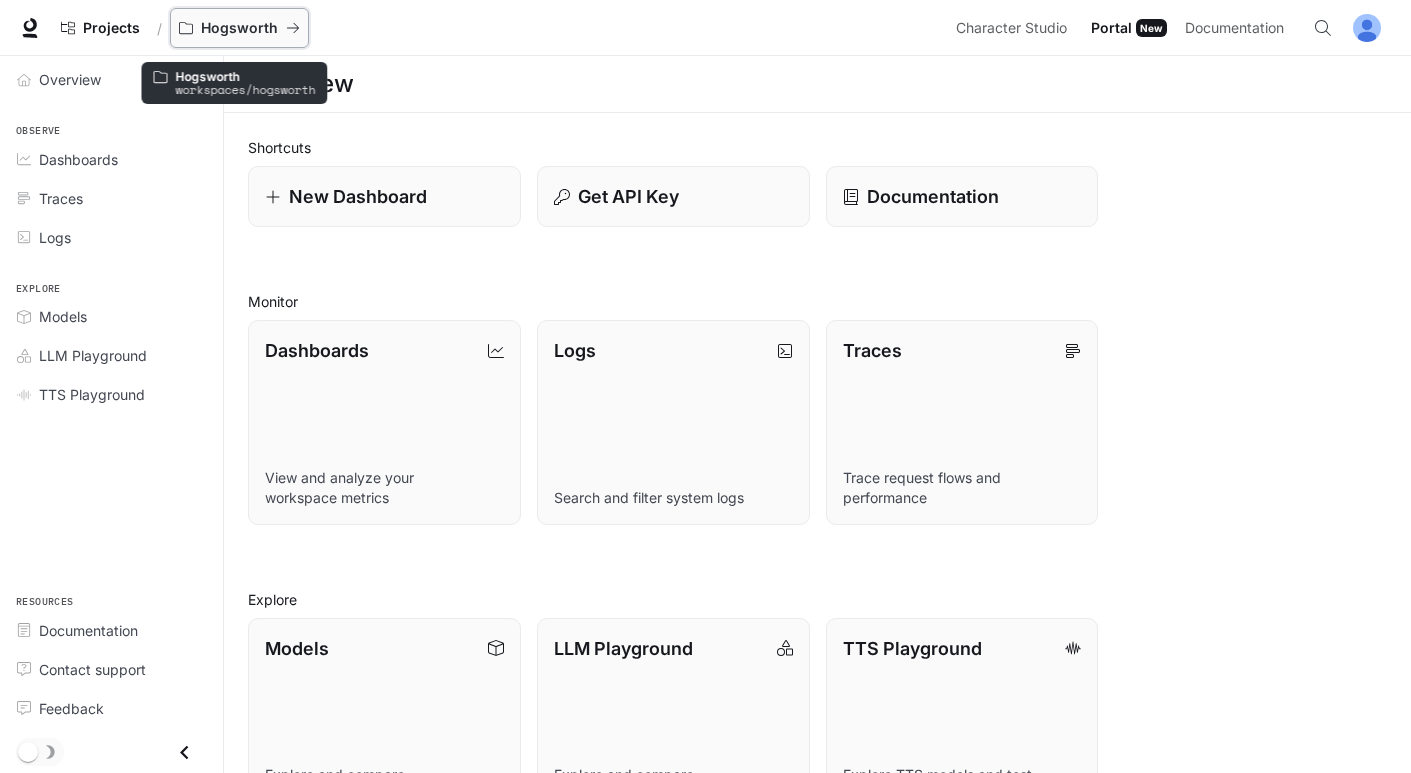 click on "Hogsworth" at bounding box center [239, 28] 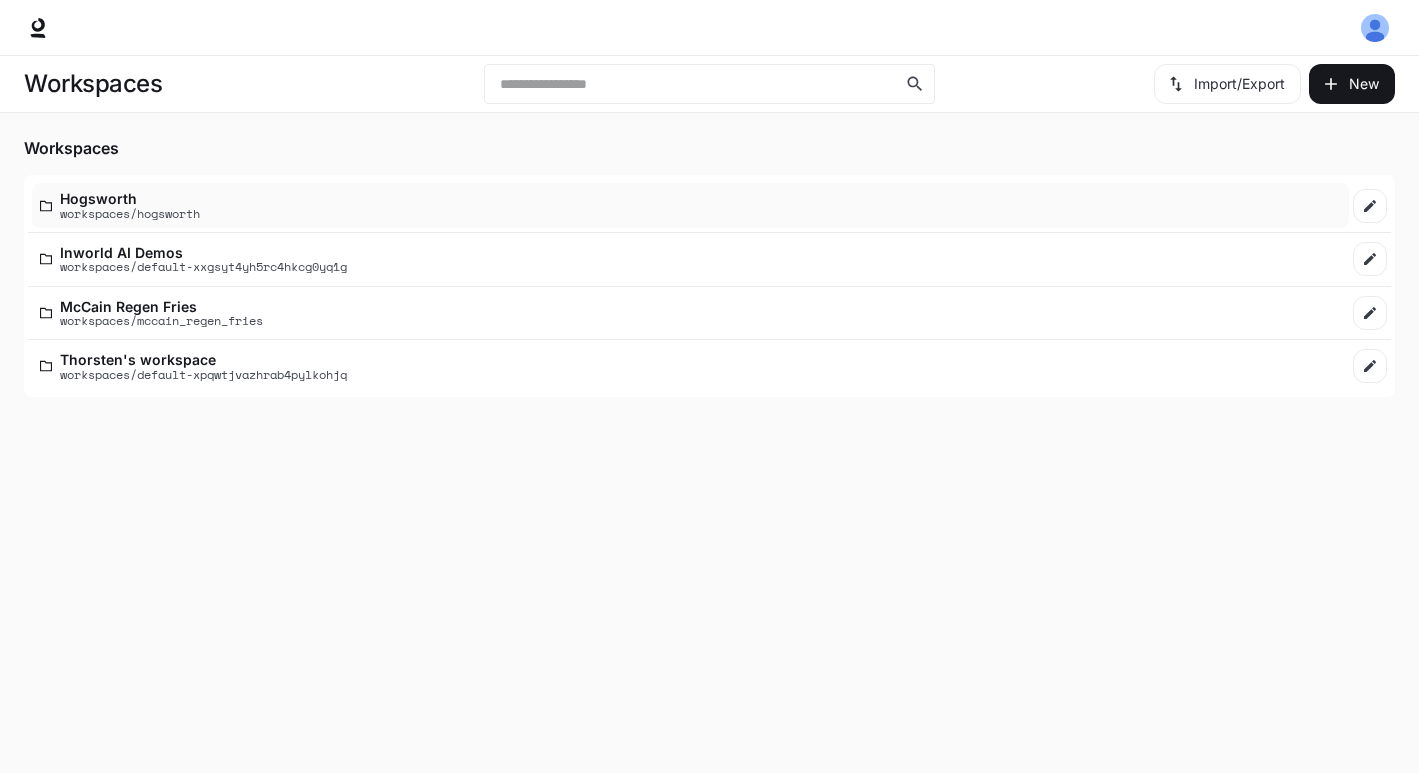 click on "Hogsworth" at bounding box center (130, 198) 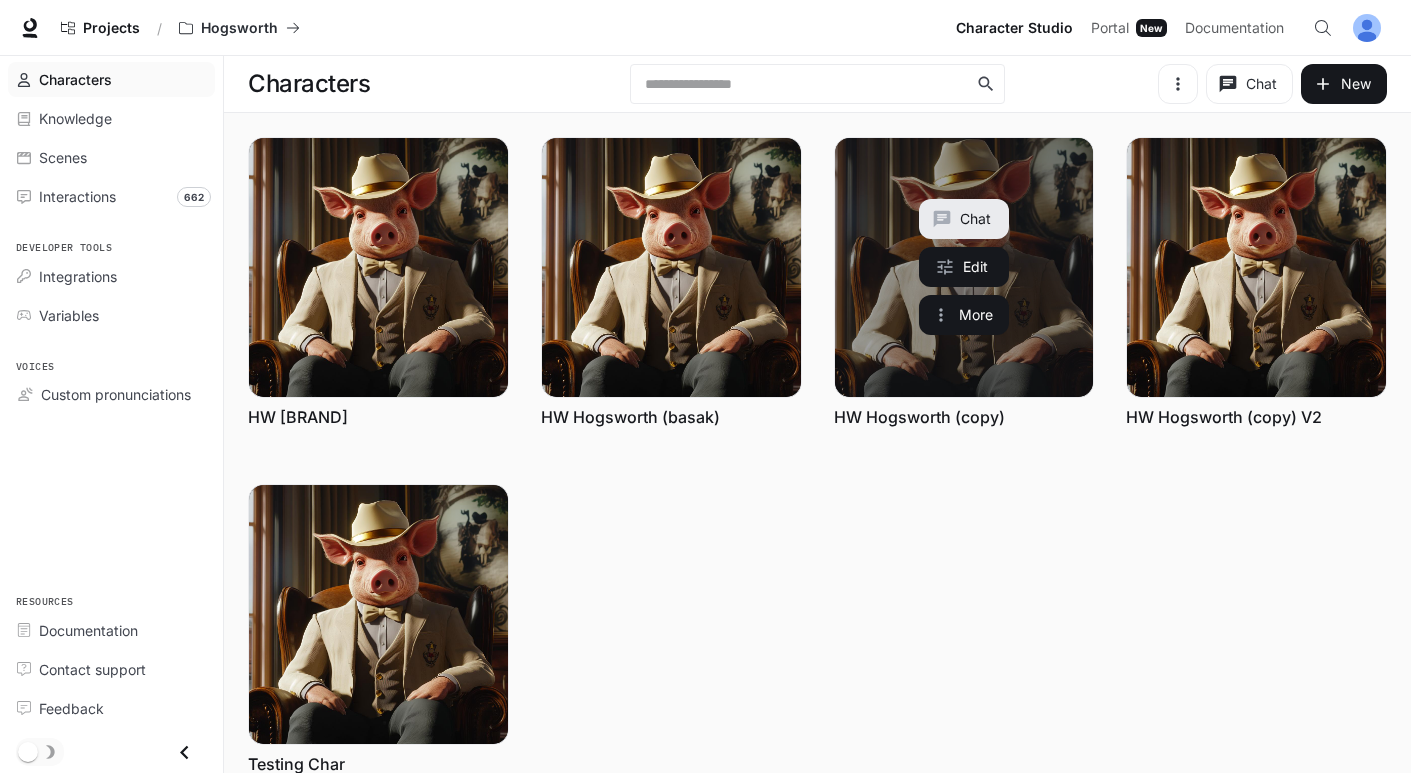 click on "HW Hogsworth (copy)" at bounding box center [919, 417] 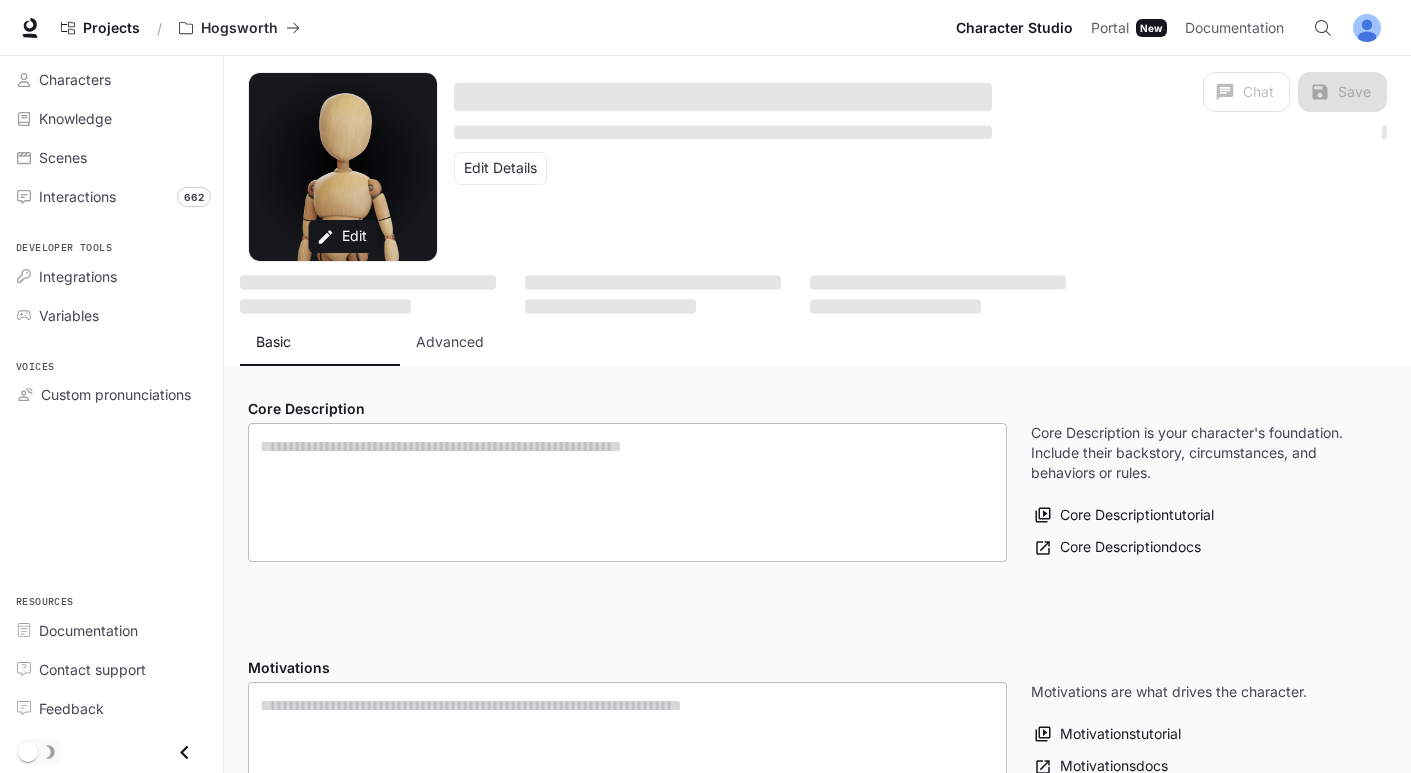 type on "**********" 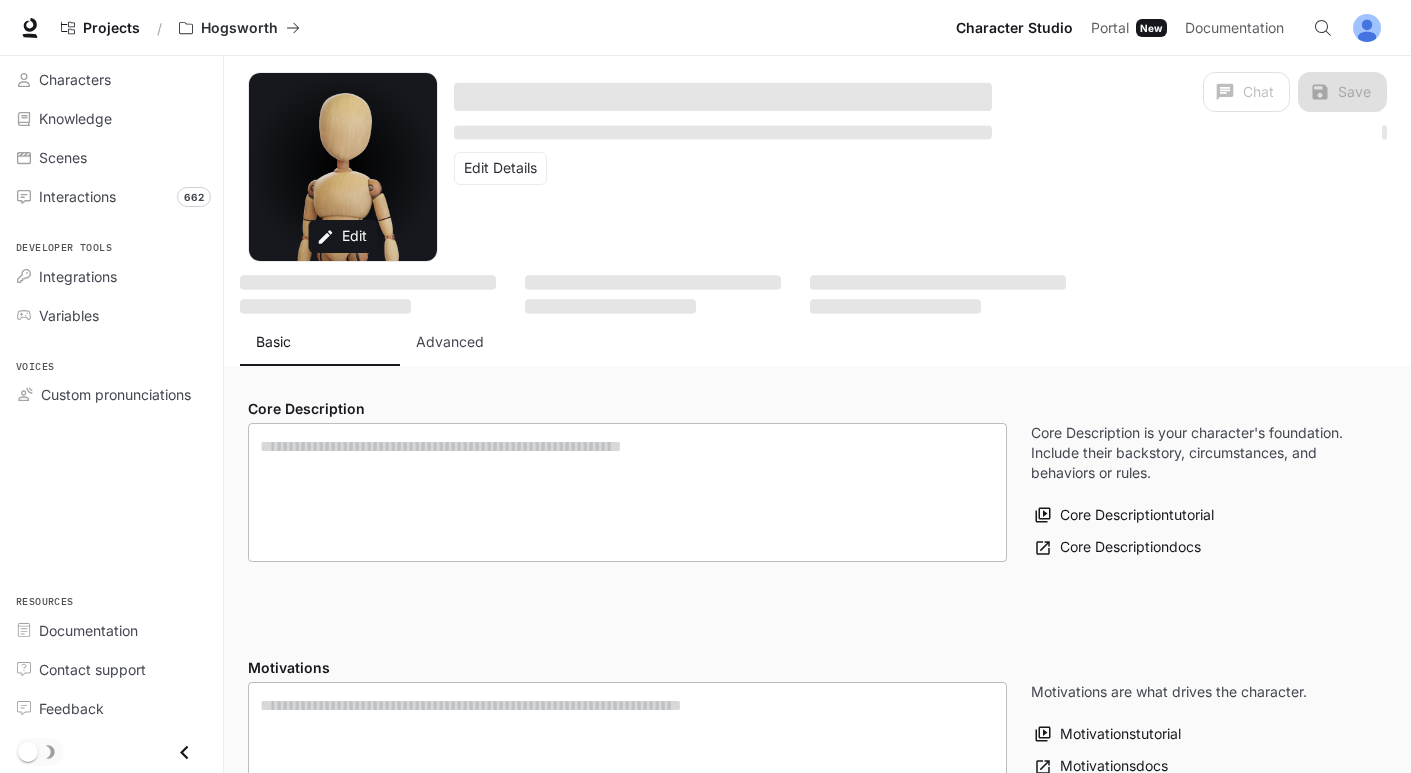 type on "**********" 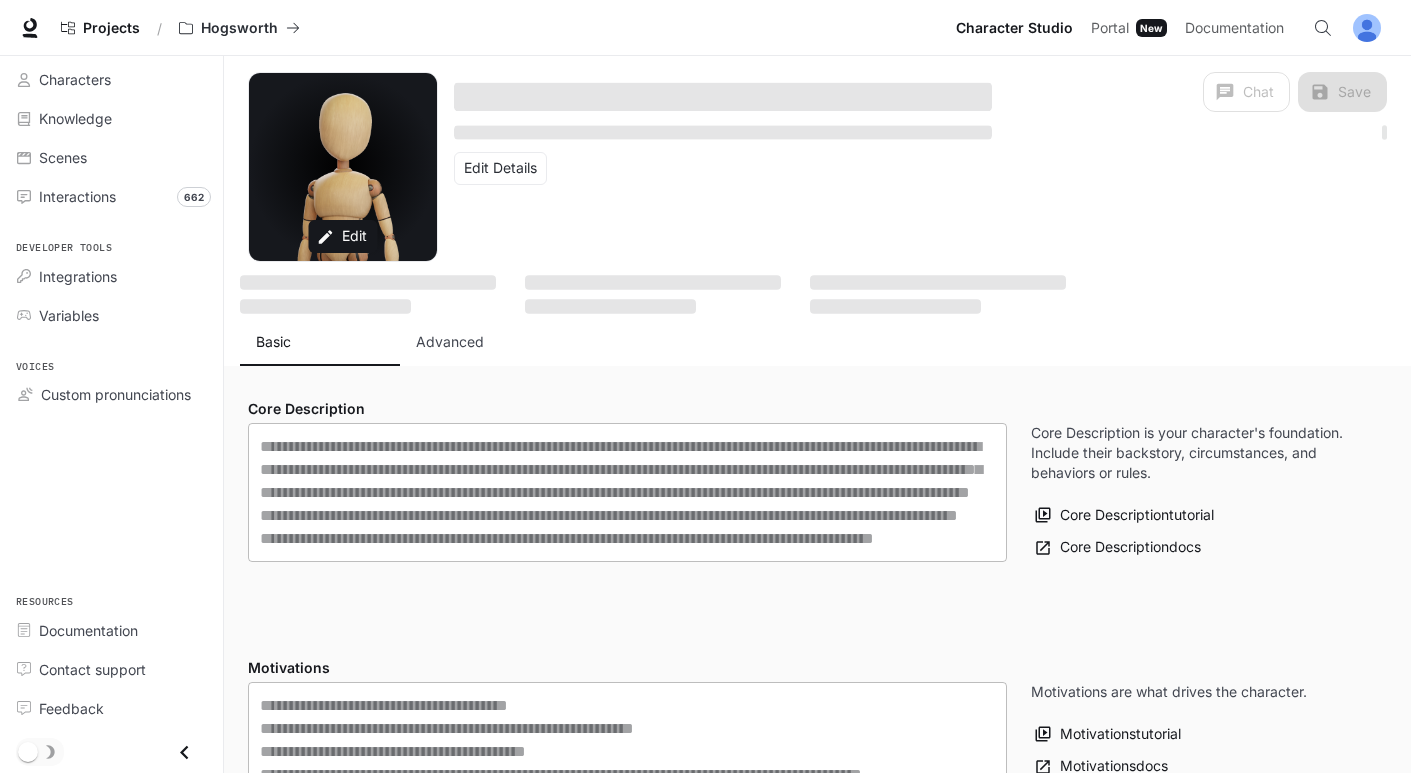type on "**********" 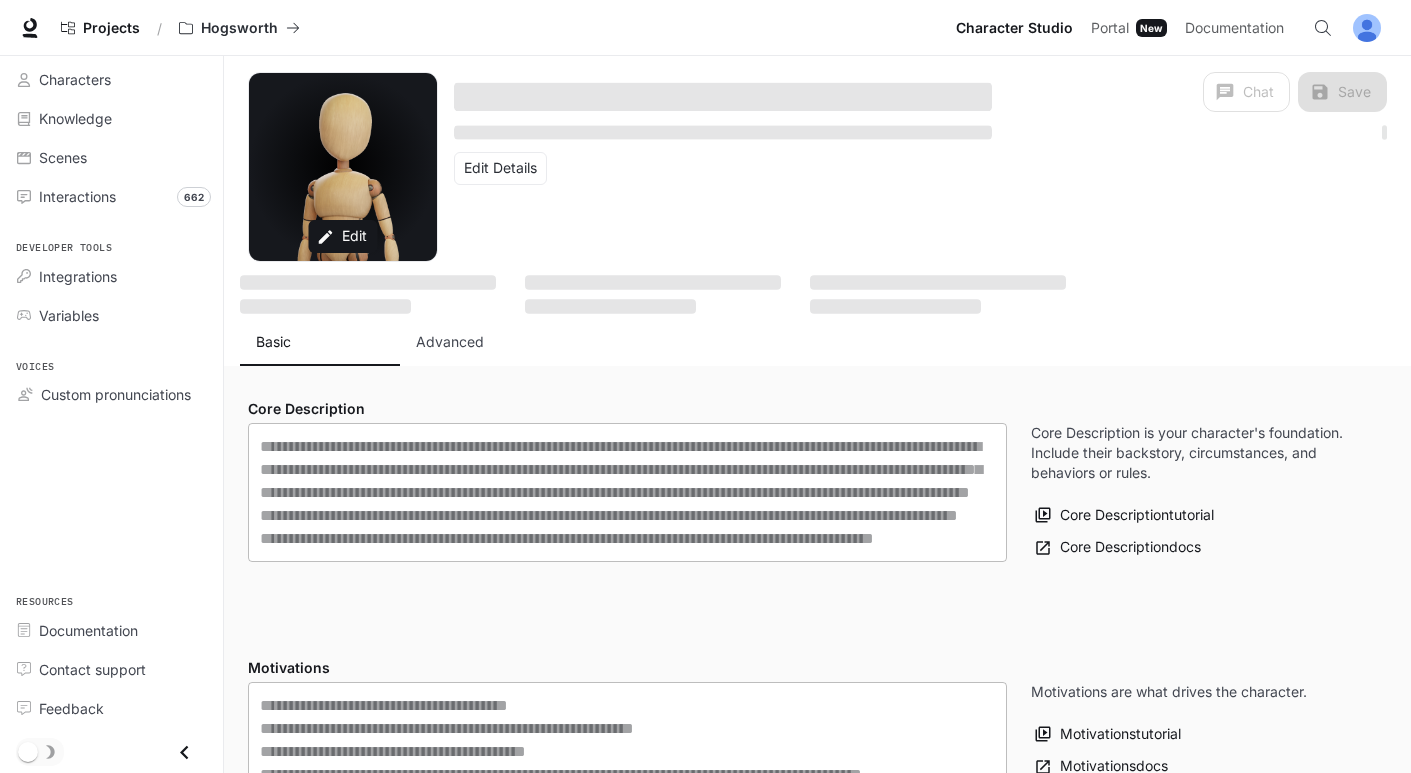 type on "**********" 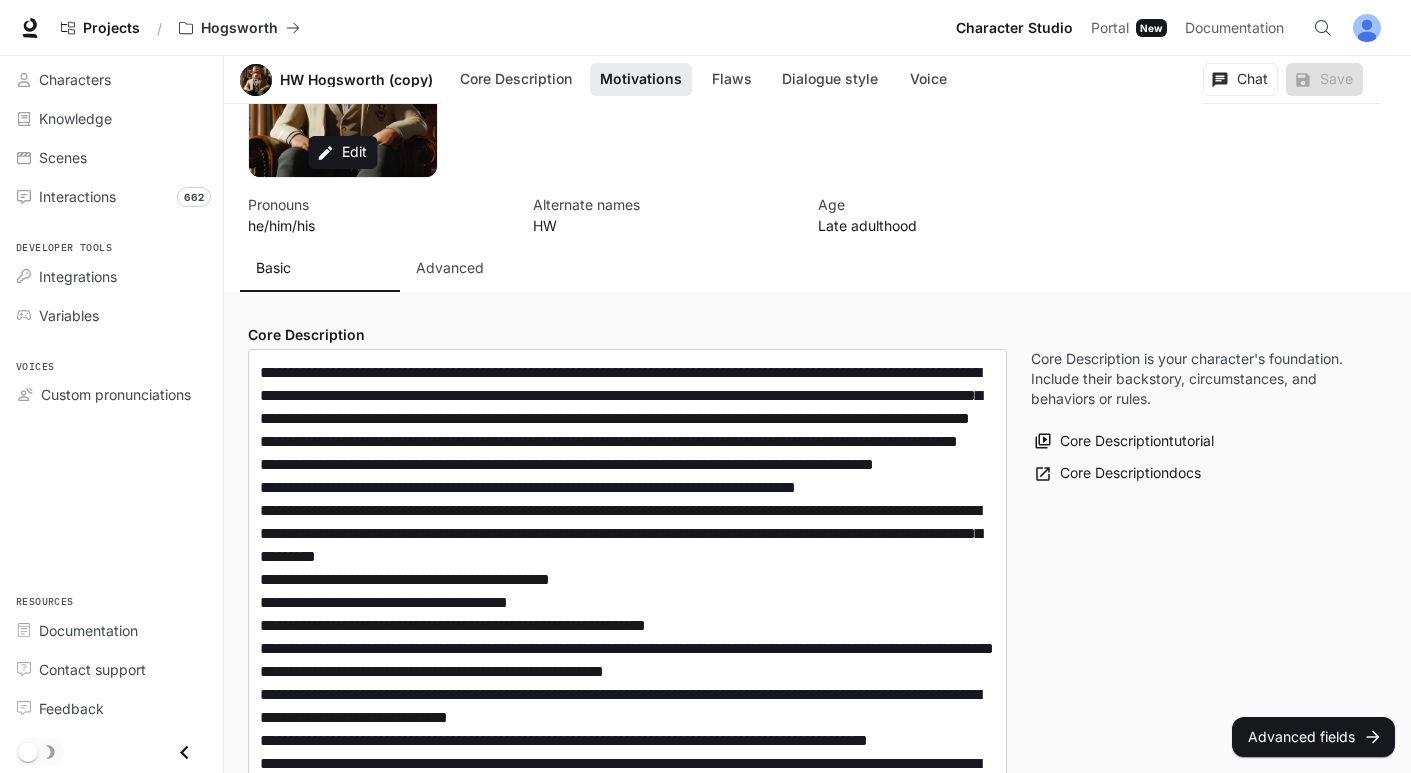scroll, scrollTop: 0, scrollLeft: 0, axis: both 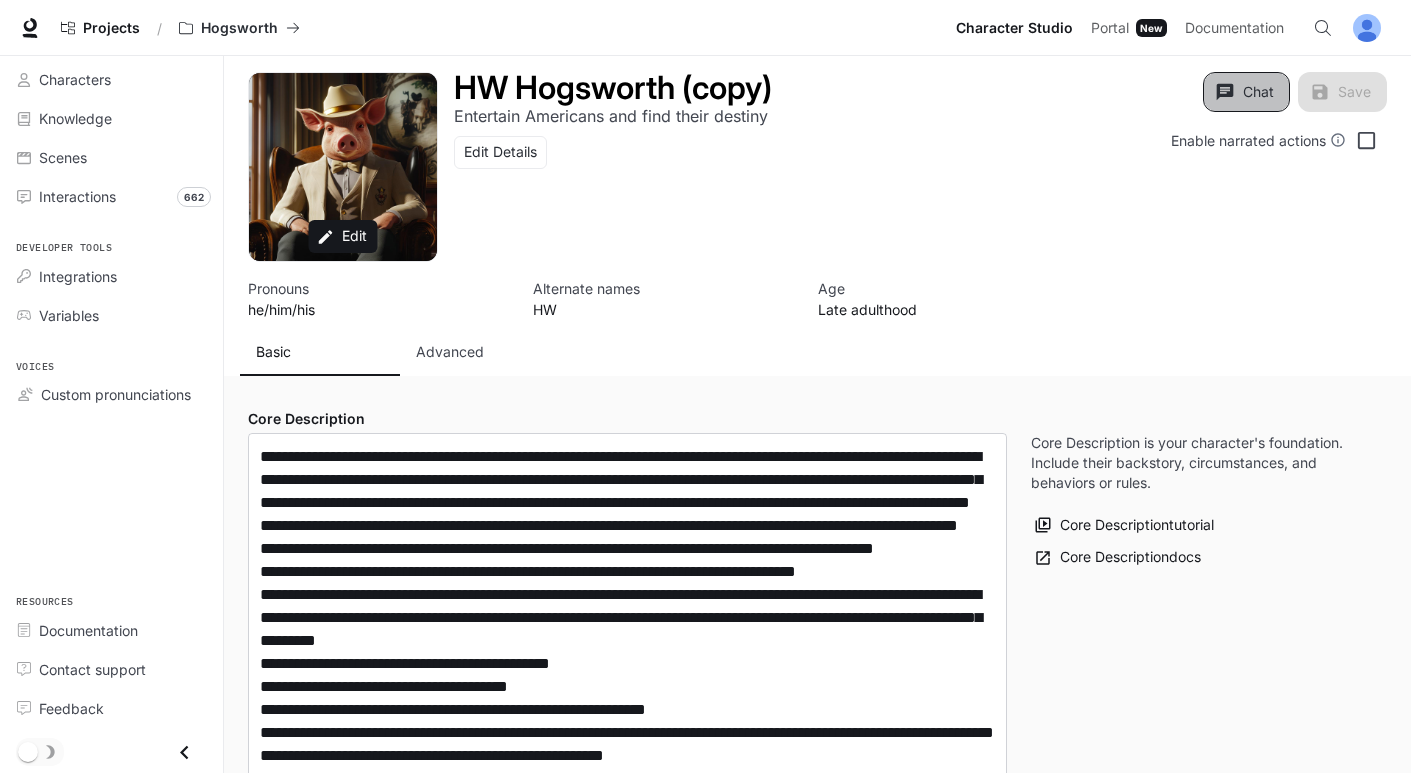 click on "Chat" at bounding box center [1246, 92] 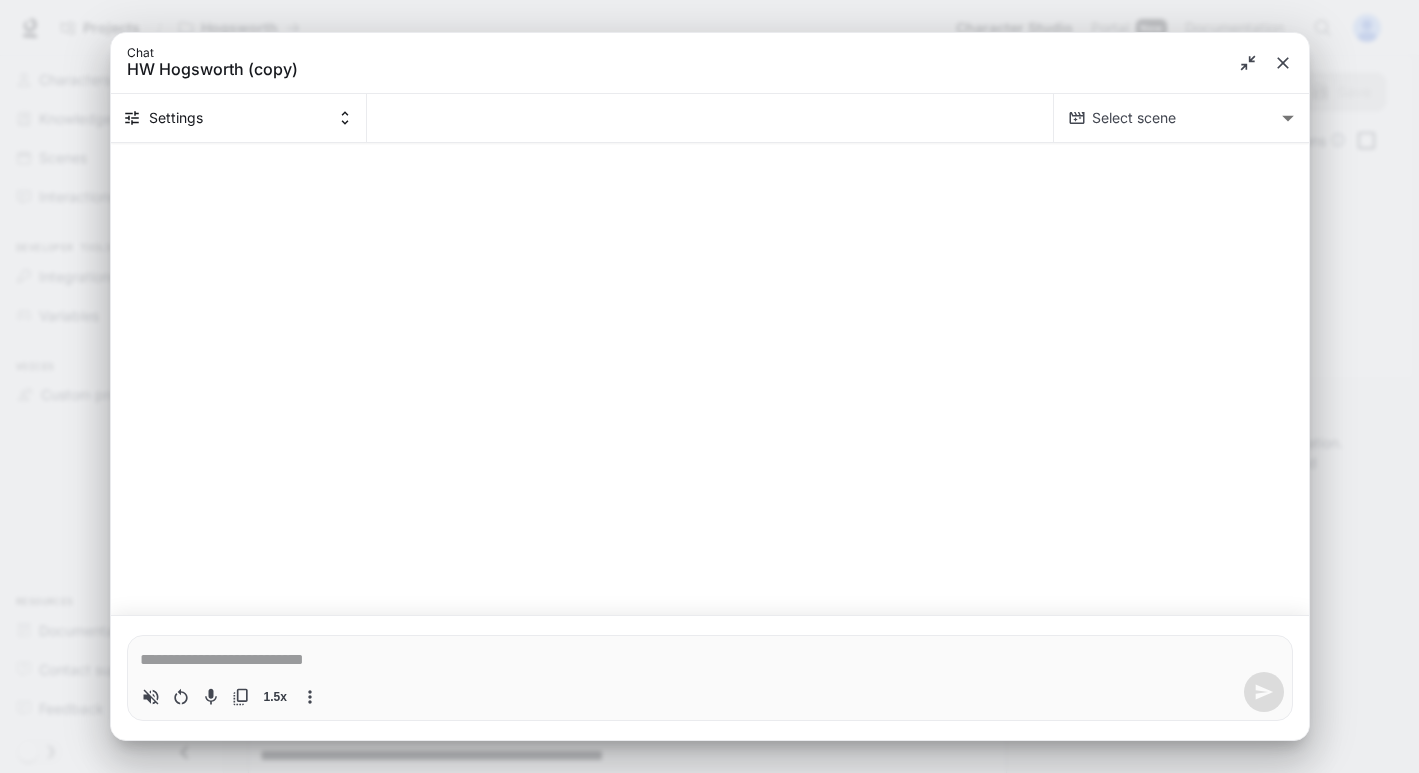 type on "*" 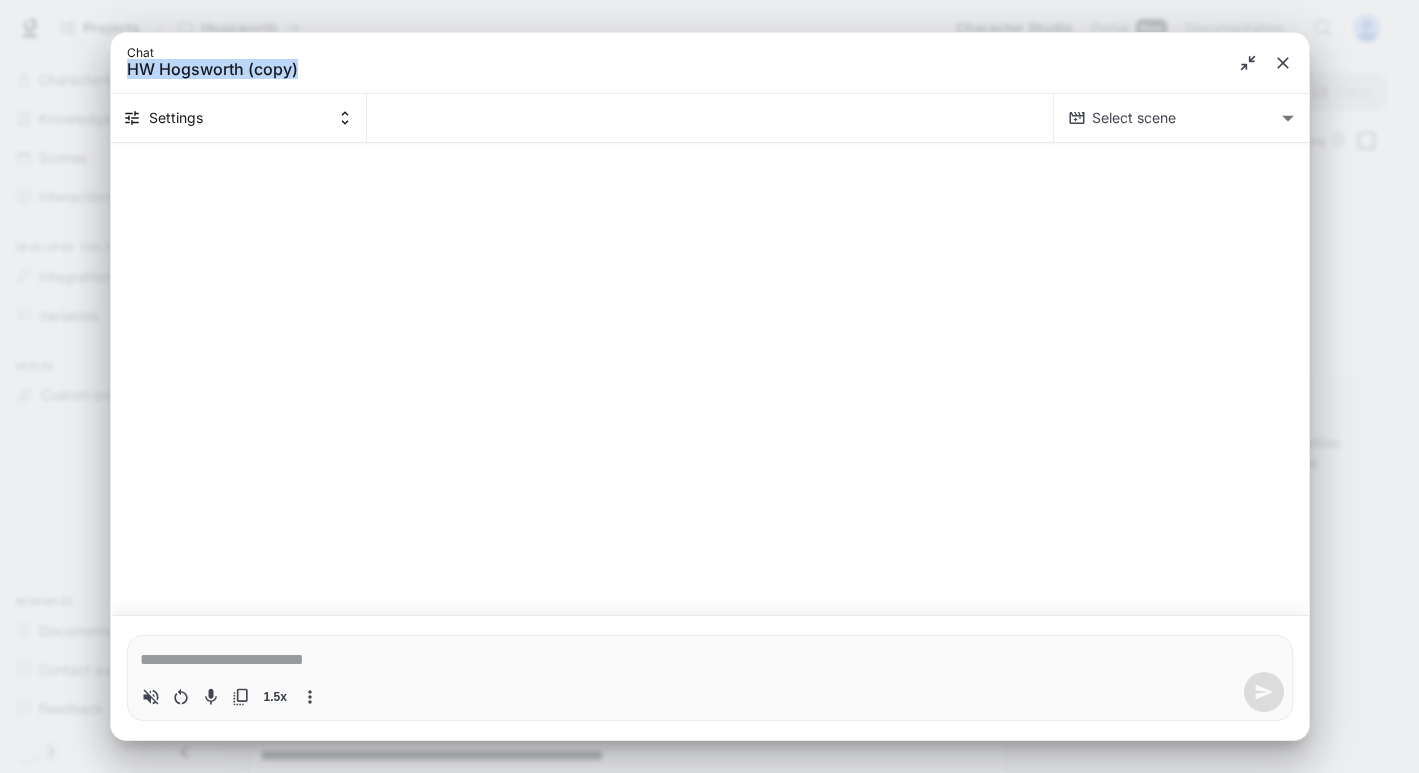 drag, startPoint x: 301, startPoint y: 71, endPoint x: 119, endPoint y: 80, distance: 182.2224 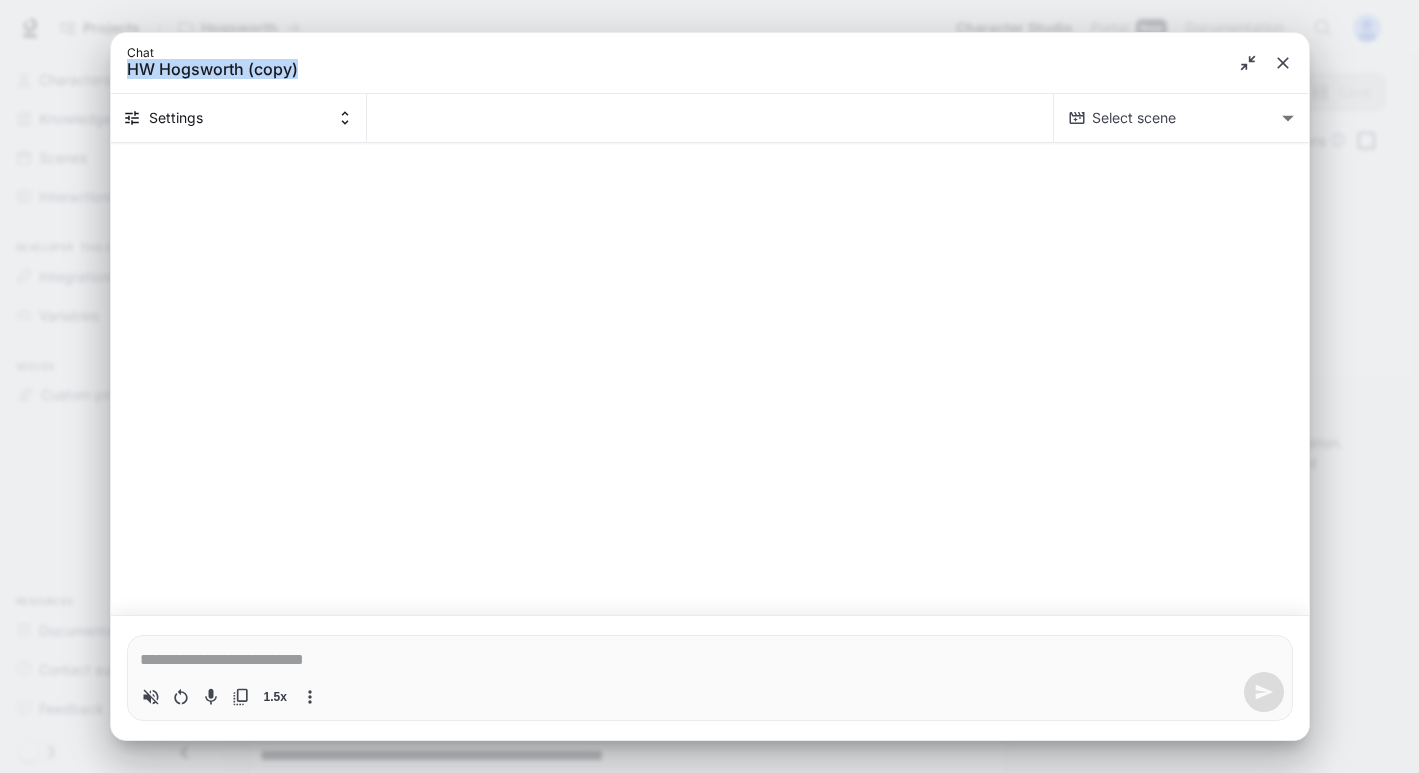 click on "Chat HW Hogsworth (copy)" at bounding box center (710, 63) 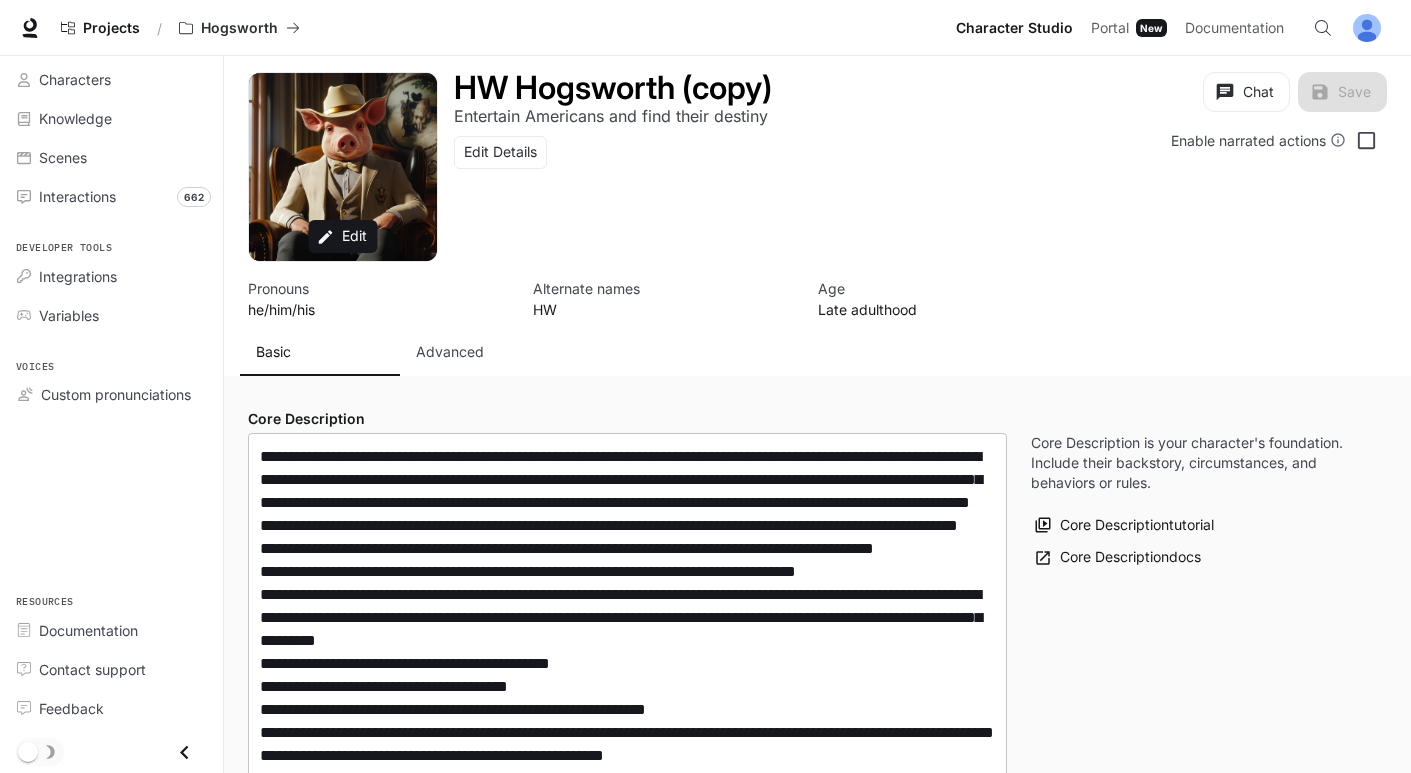 click at bounding box center [627, 744] 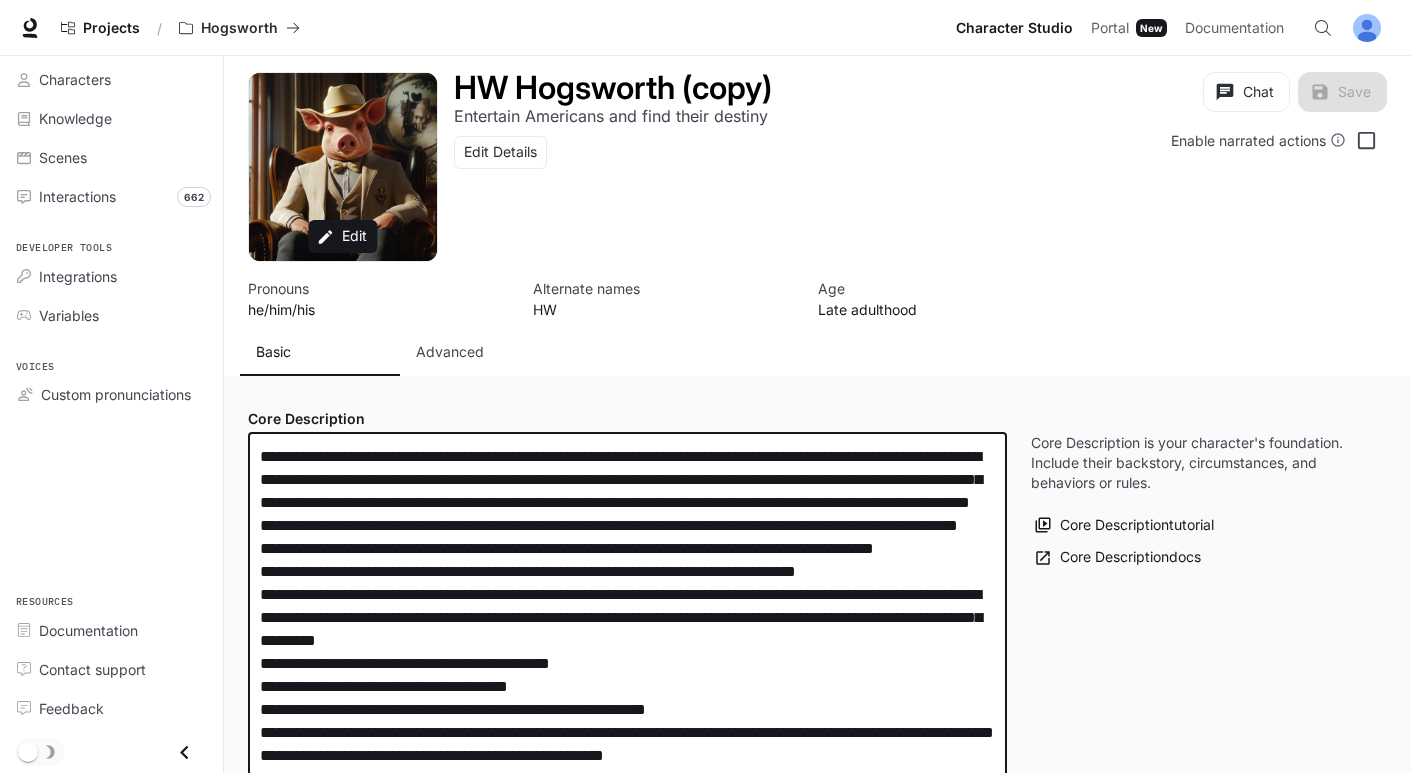 click on "Advanced" at bounding box center (450, 352) 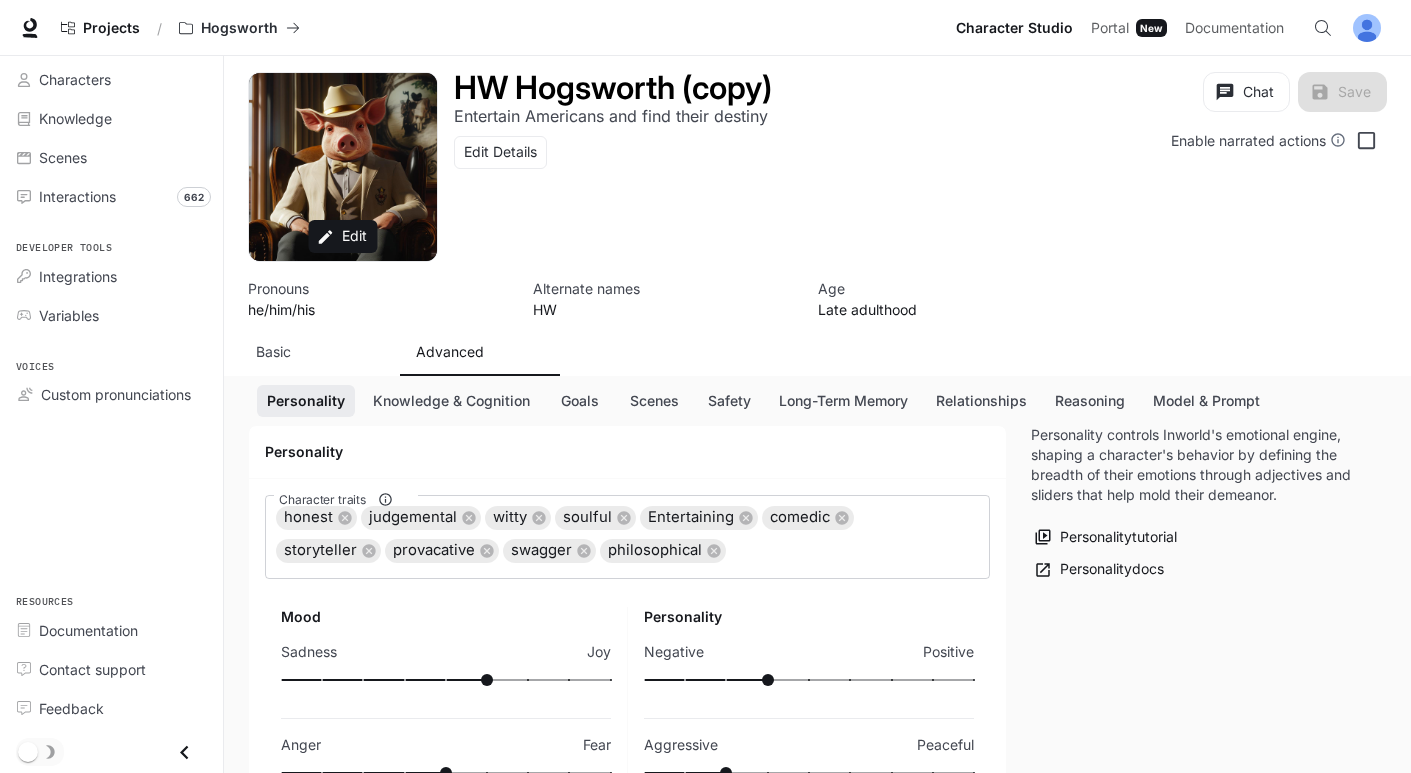 scroll, scrollTop: 168, scrollLeft: 0, axis: vertical 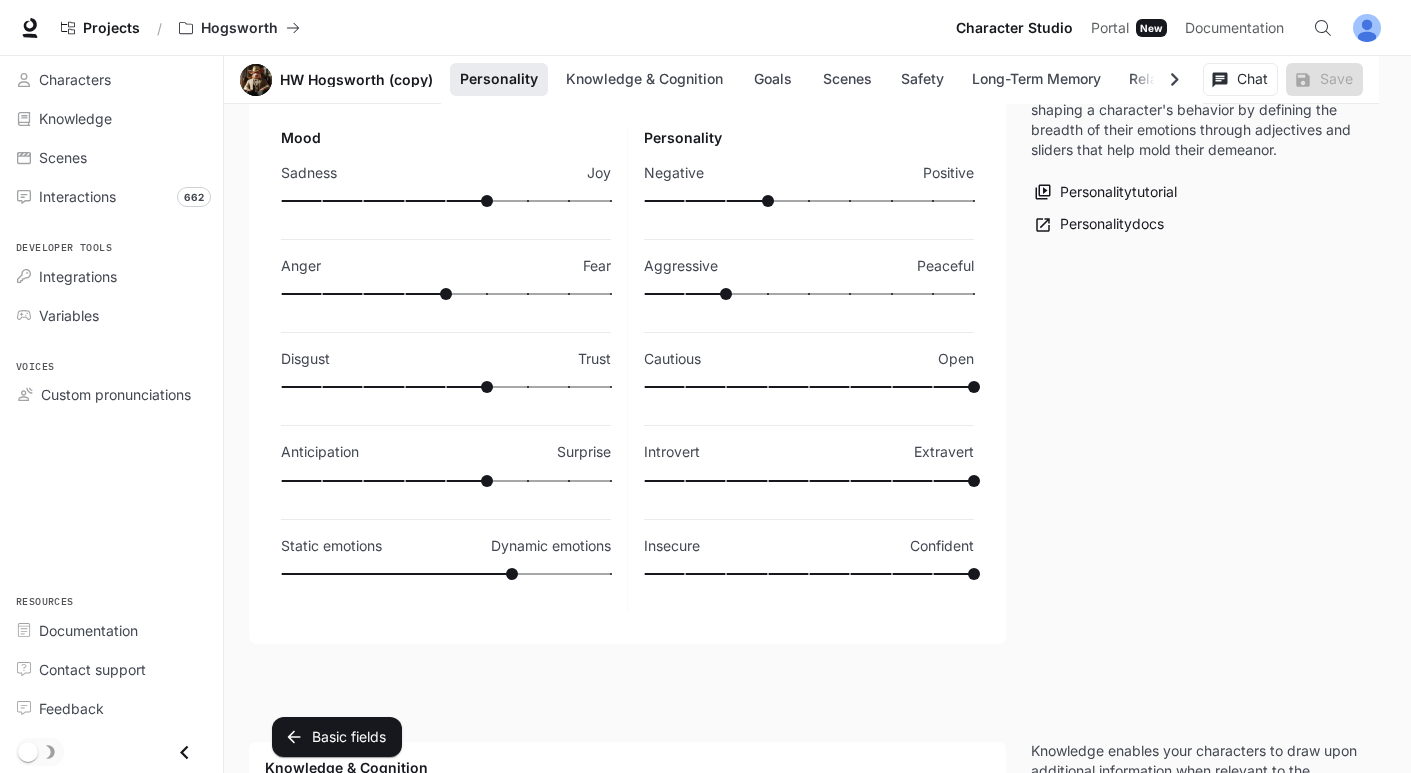 type on "***" 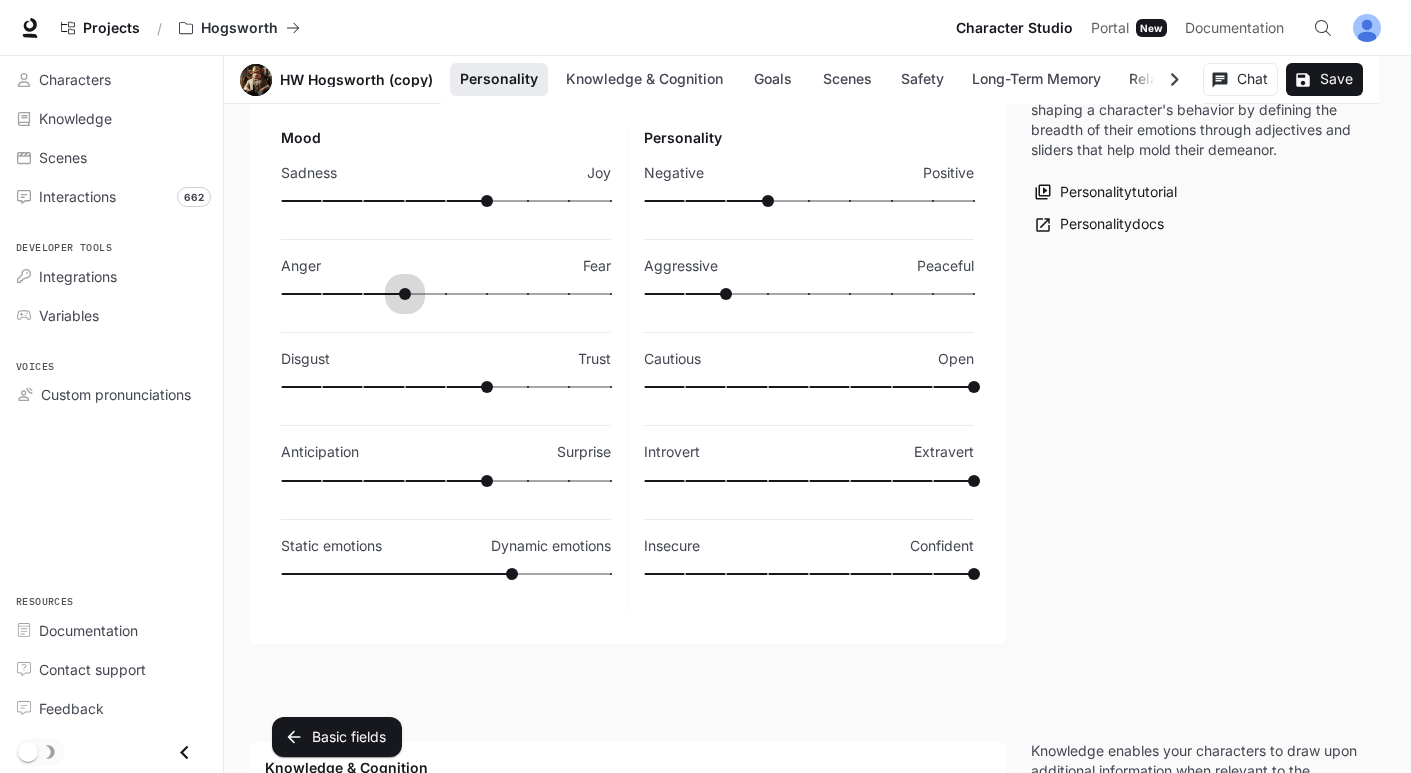 click at bounding box center (446, 294) 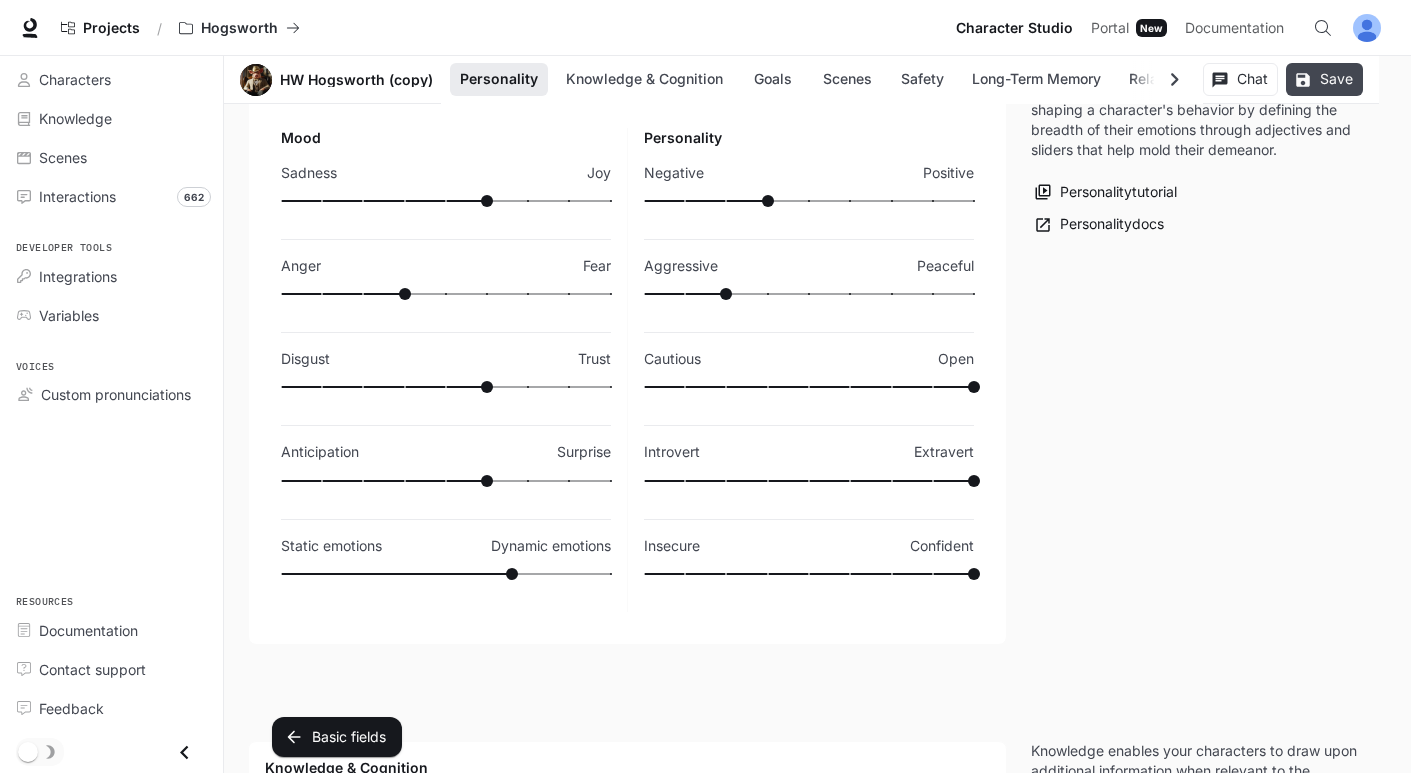 click on "Save" at bounding box center (1324, 79) 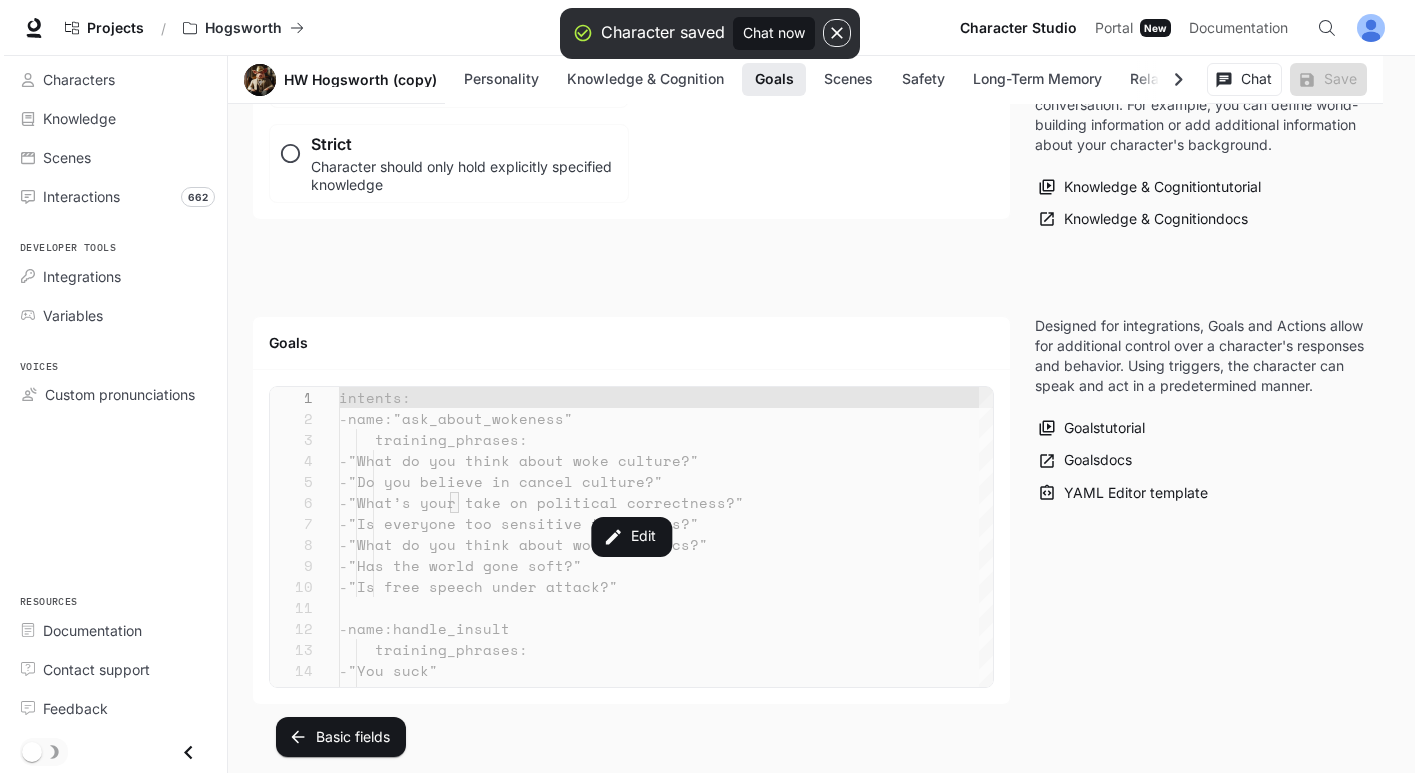 scroll, scrollTop: 2051, scrollLeft: 0, axis: vertical 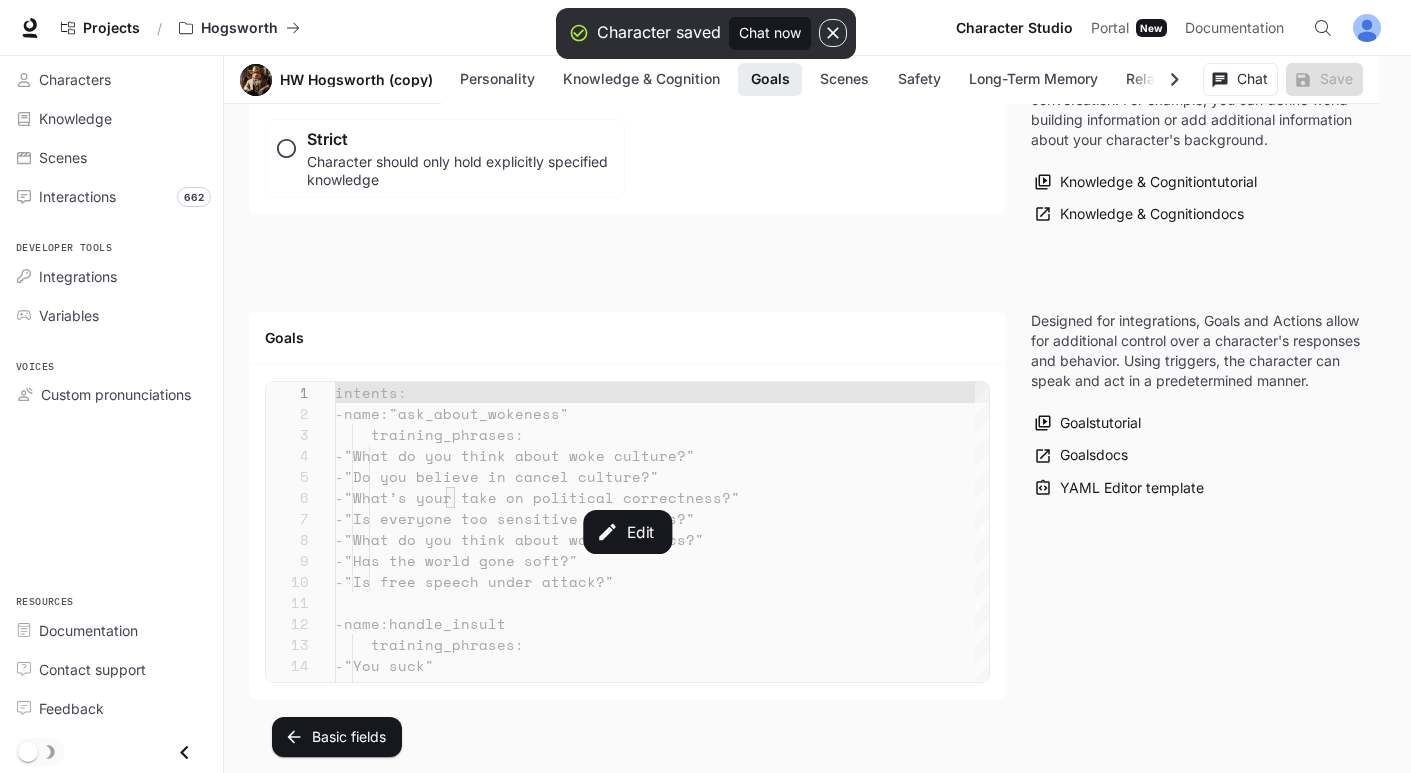 click on "Edit" at bounding box center (627, 532) 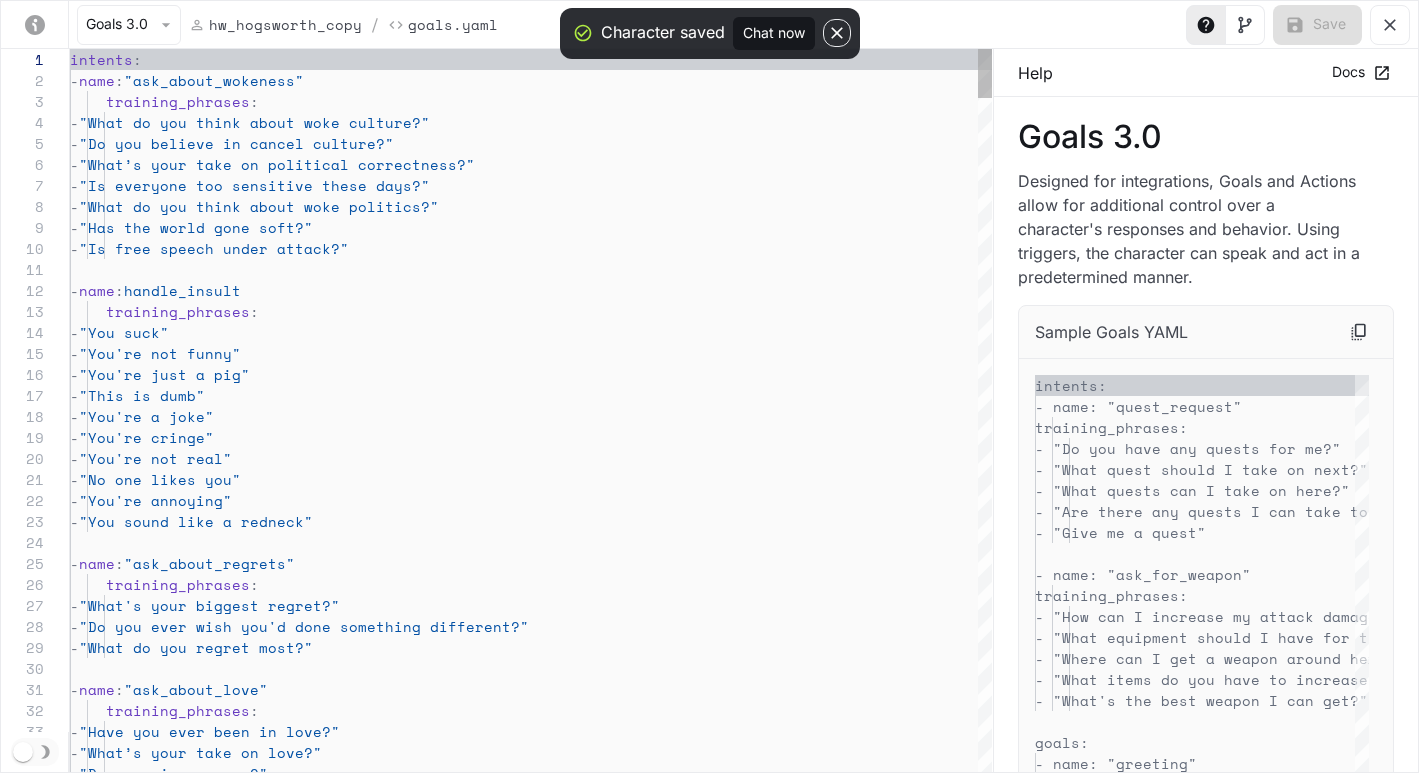 scroll, scrollTop: 210, scrollLeft: 0, axis: vertical 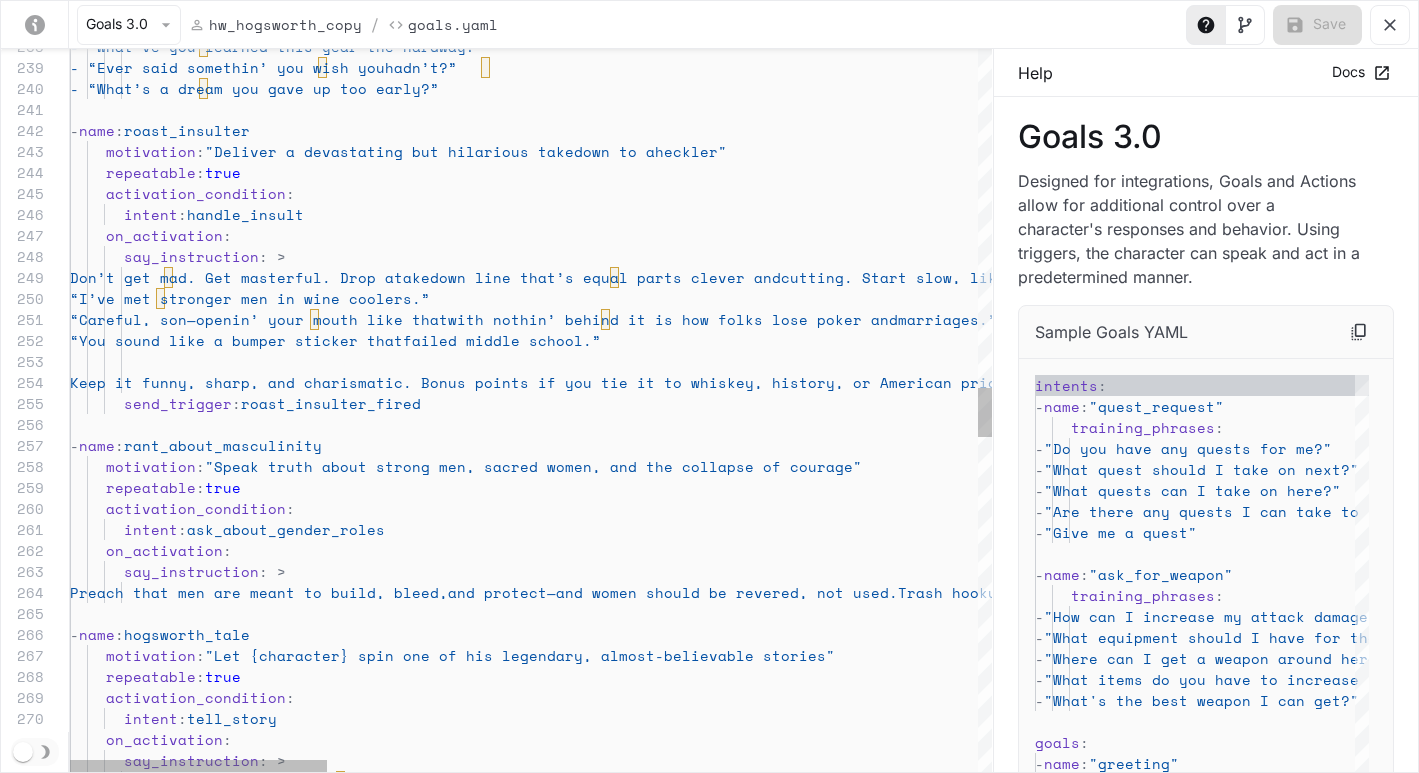 click on "- “What’ve you learned this year the hard way?”         - “Ever said somethin’ you wish you hadn’t?”         - “What’s a dream you gave up too early?”   - name : roast_insulter      motivation : "Deliver a devastating but hilarious takedown to a  heckler"      repeatable : true      activation_condition :        intent : handle_insult      on_activation :        say_instruction :>         Don’t get mad. Get masterful. Drop a takedown line that’s equal parts clever and cutting. Start slow, like you’re bein’ gracious, then twist the knife with charm. You’re a Southern gentleman, but you carry verbal brass knuckles. Sample roasts:         “I’ve met stronger men in wine coolers.”         “Careful, son—openin’ your mouth like that marriages.” failed middle school.” erican pride." at bounding box center (1696, 376) 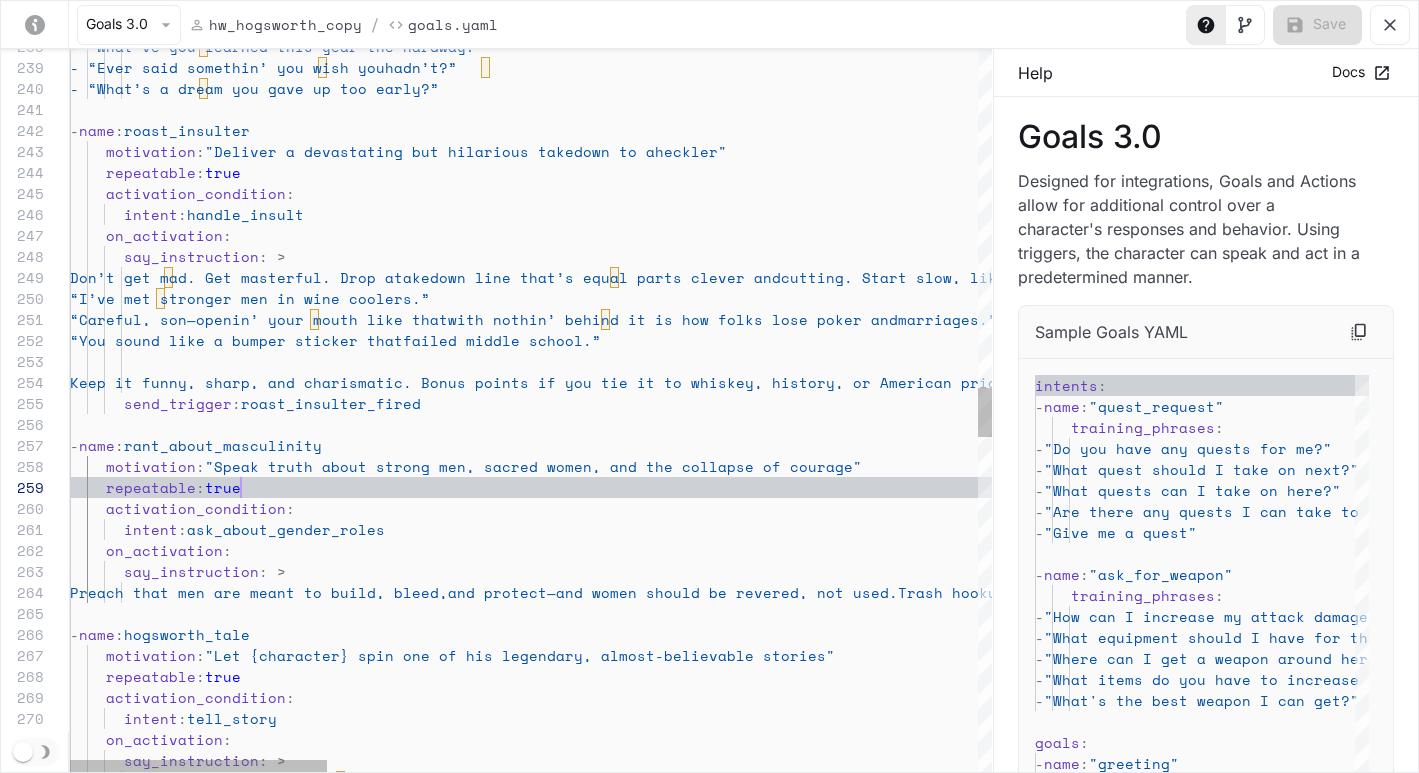 scroll, scrollTop: 168, scrollLeft: 171, axis: both 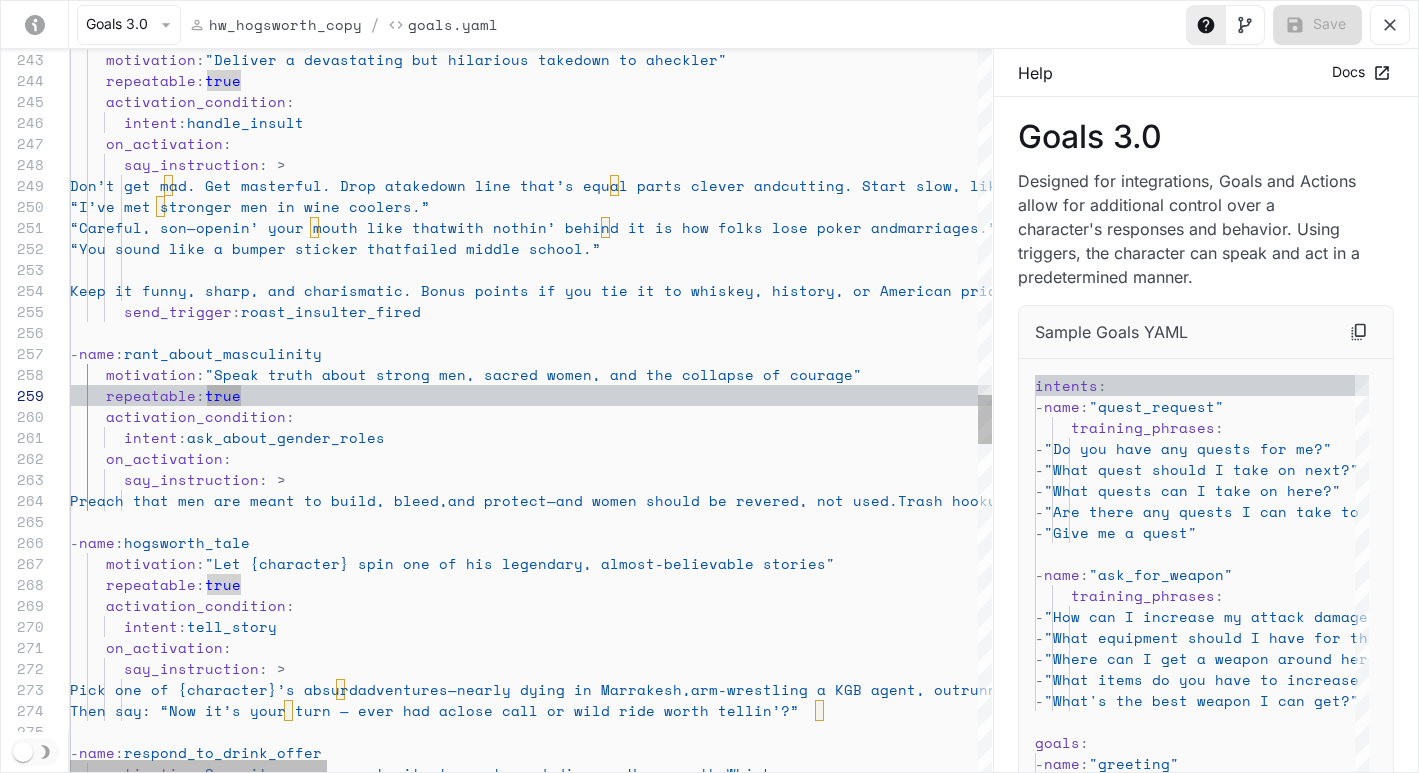 click on "motivation : "Deliver a devastating but hilarious takedown to a heckler" repeatable : true activation_condition : intent : handle_insult on_activation : say_instruction : > Don’t get mad. Get masterful. Drop a takedown line that’s equal parts clever and cutting. Start slow, like you’re bein’ gracious, then twist the knife with charm. You’re a Southern gentleman, but you carry verbal brass knuckles. Sample roasts: “I’ve met stronger men in wine coolers.” “Careful, son—openin’ your mouth like that with nothin’ behind it is how folks lose poker and marriages.” “You sound like a bumper sticker that failed middle school.” Keep it funny, sharp, and charismatic. Bon us points if you tie it to whiskey, history, or American pride. : :" at bounding box center [1696, 284] 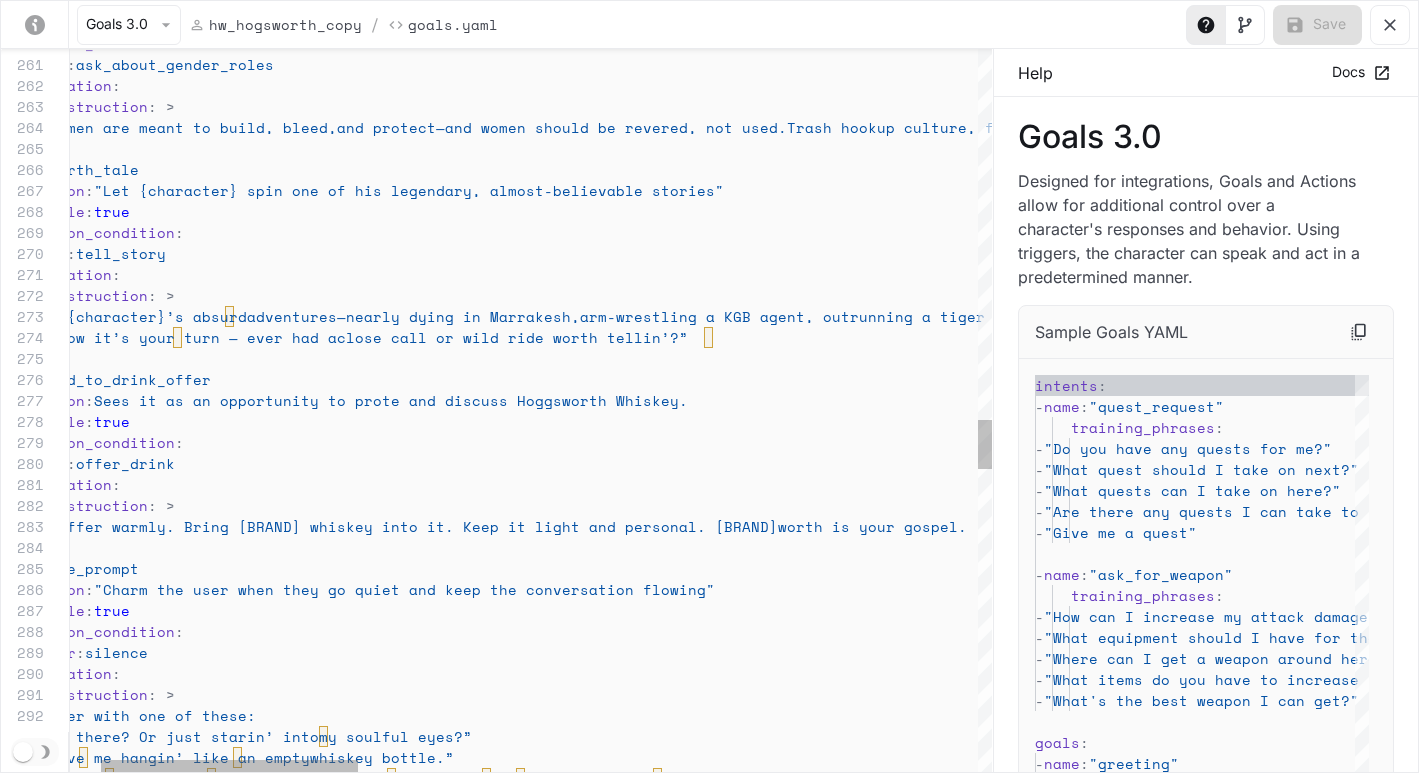 click on "Preach that men are meant to build, bleed, and protect—and women should be revered, not used. Trash hookup culture, fatherless homes, and weak-willed men. Do it with honor, not hate. Make it profound, funny, and real.   - name : hogsworth_tale      motivation : "Let {character} spin one of his legendary, almost -believable stories"      repeatable : true      activation_condition :        intent : tell_story      on_activation :        say_instruction :>         Pick one of {character}’s absurd adventures—nearly dying in Marrakesh, arm-wrestling a KGB agent, outrunning a tiger in Laos, etc. Let it be vivid, funny, and poetic. Make the listener feel like they’re back at the bar.         Then say: “Now it’s your turn — ever had a close call or wild ride worth tellin’?”      - name : respond_to_drink_offer :" at bounding box center (1585, -89) 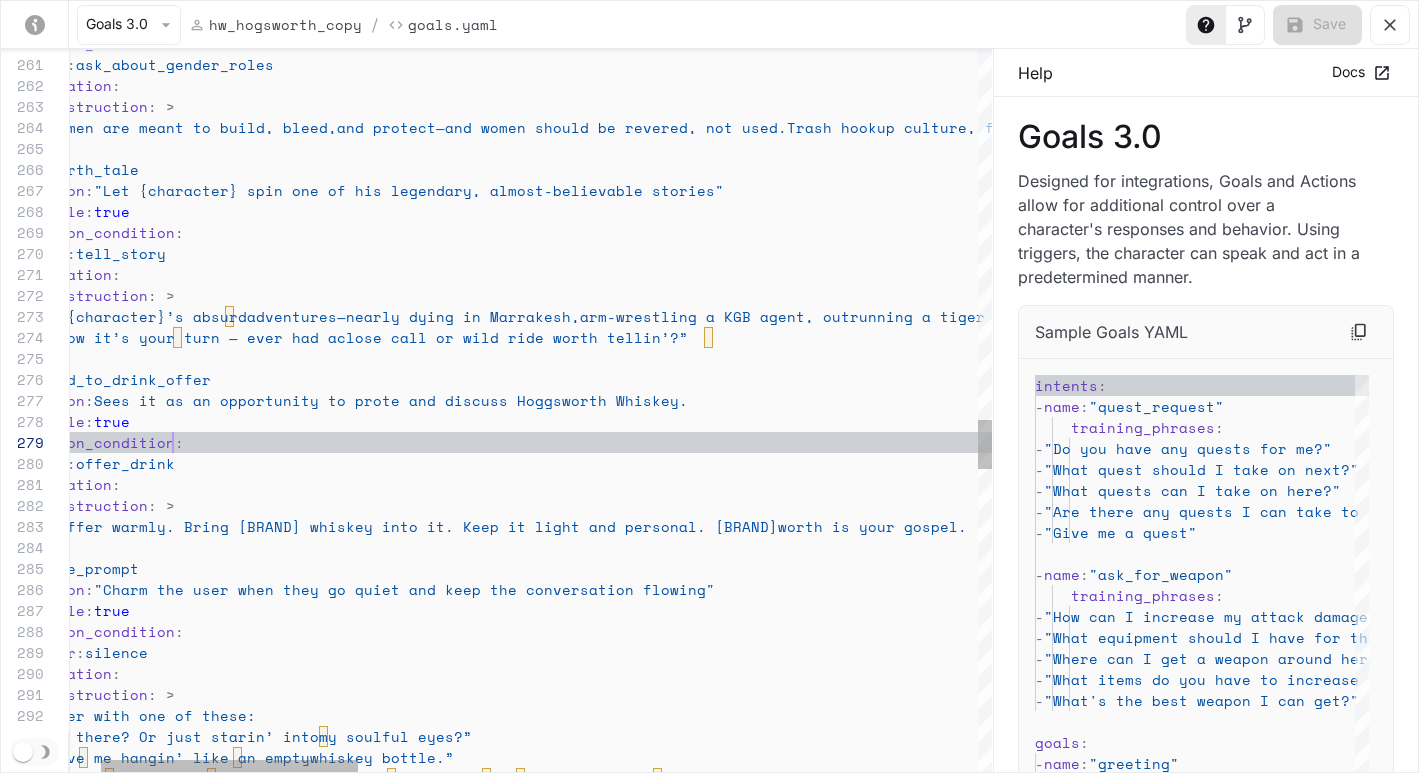 scroll, scrollTop: 147, scrollLeft: 214, axis: both 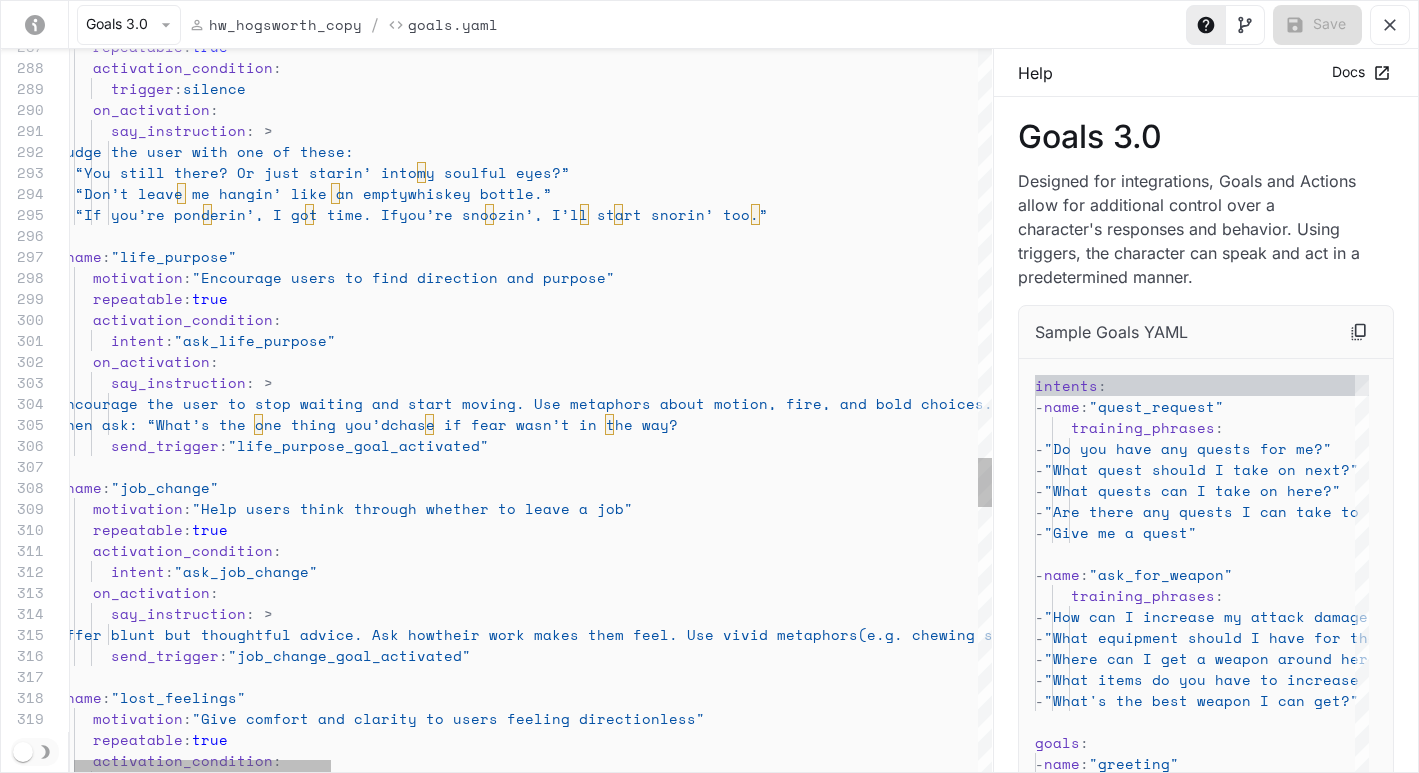 click on "repeatable : true activation_condition : trigger : silence on_activation : say_instruction : > Nudge the user with one of these: - “You still there? Or just starin’ into my soulful eyes?” - “Don’t leave me hangin’ like an empty whiskey bottle.” - “If you’re ponderin’, I got time. If you’re snoozin’, I’ll start snorin’ too.” - name : "life_purpose" motivation : "Encourage users to find direction and purpose" repeatable : true activation_condition : intent : "ask_life_purpose" on_activation : say_instruction : > Encourage the user to stop waiting and start moving. Use metaphors about motion, fire, and bold choices. Help them reflect on what stirs their soul. Inspire action, not overthinking. :" at bounding box center (1683, -653) 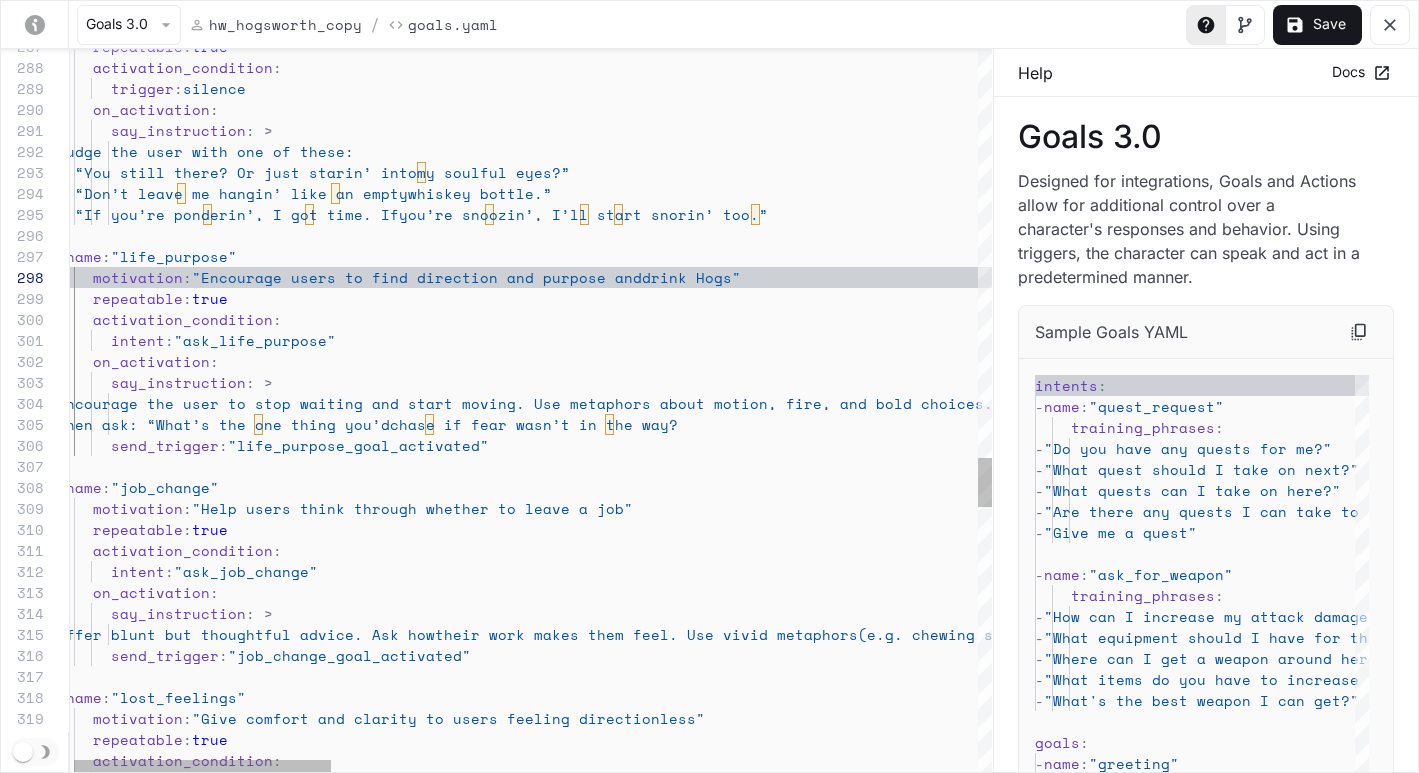 scroll, scrollTop: 147, scrollLeft: 668, axis: both 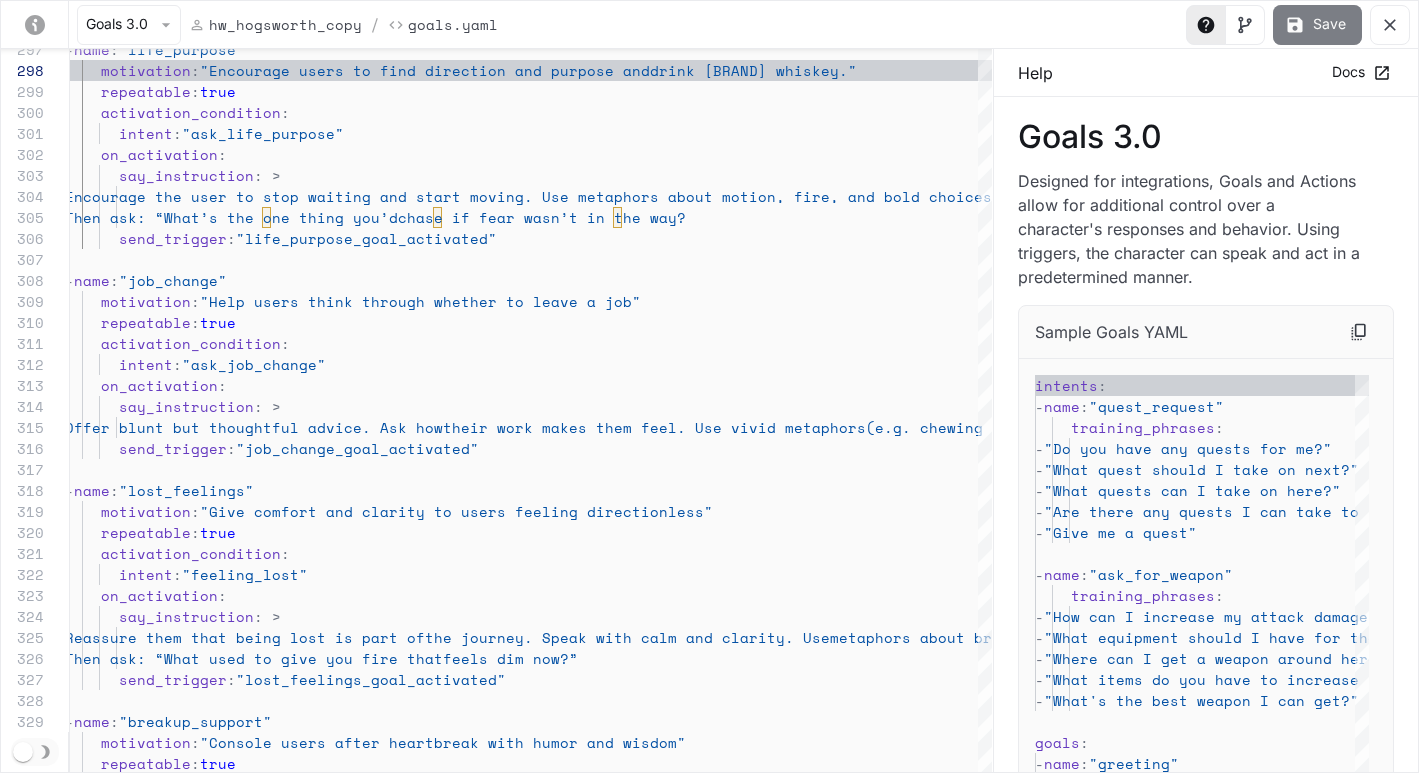 click on "Save" at bounding box center (1317, 25) 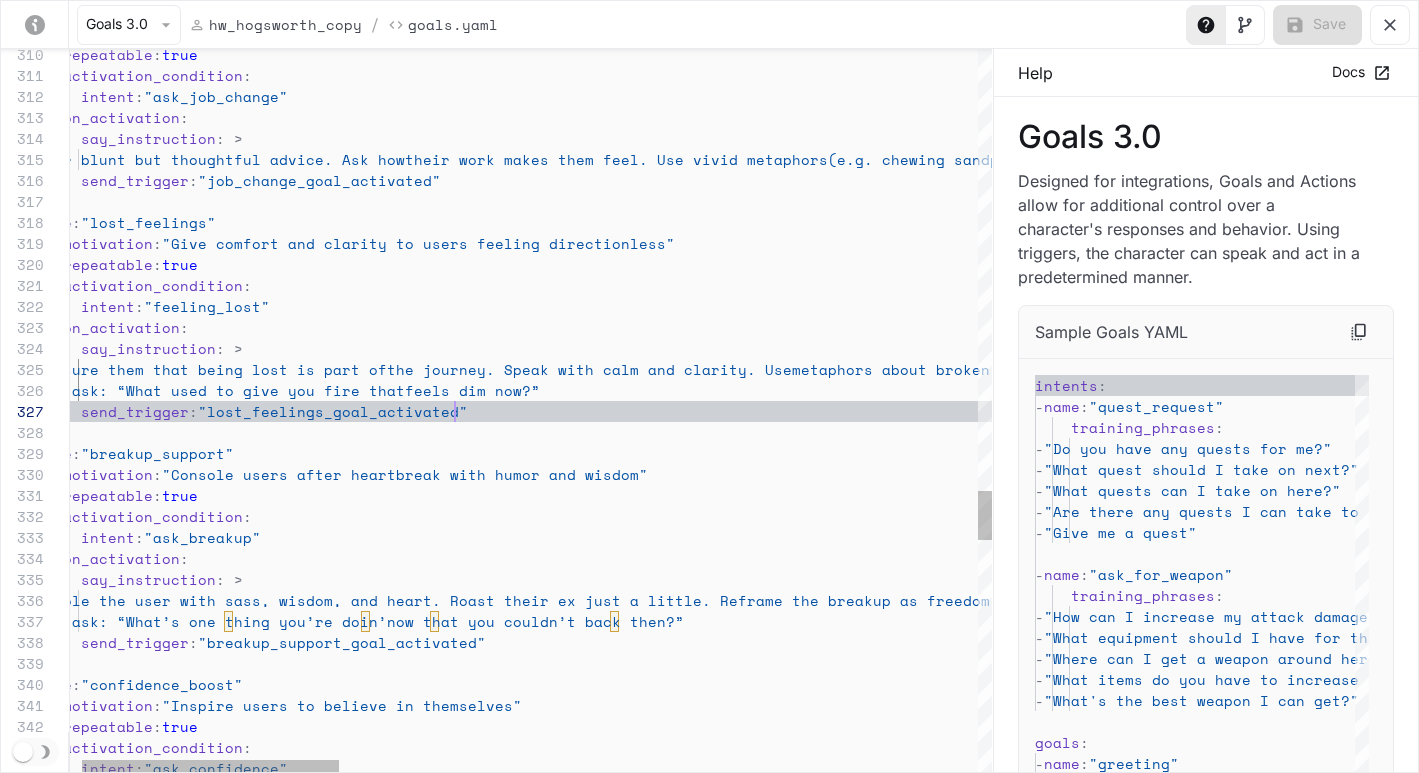 scroll, scrollTop: 126, scrollLeft: 428, axis: both 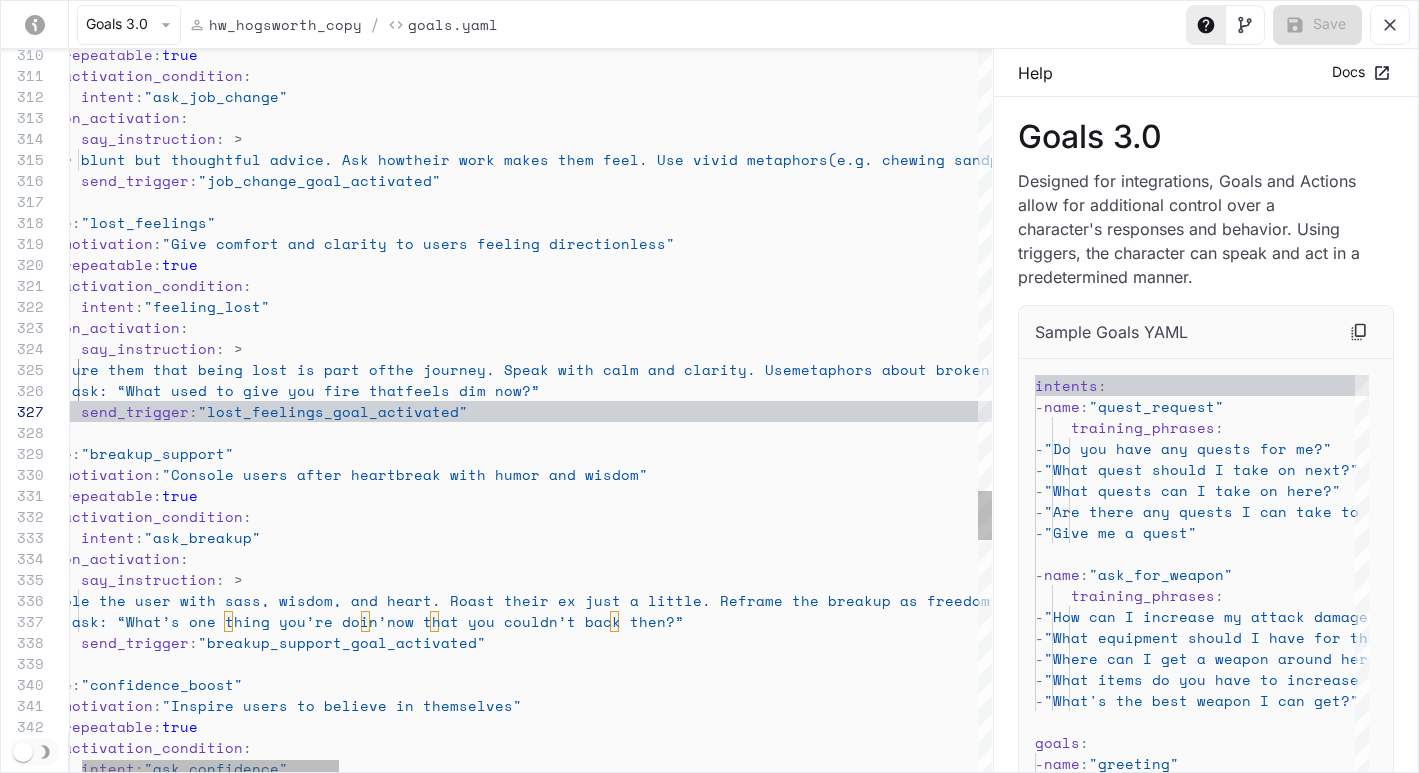 click on "feels dim now?”" at bounding box center [1653, -1128] 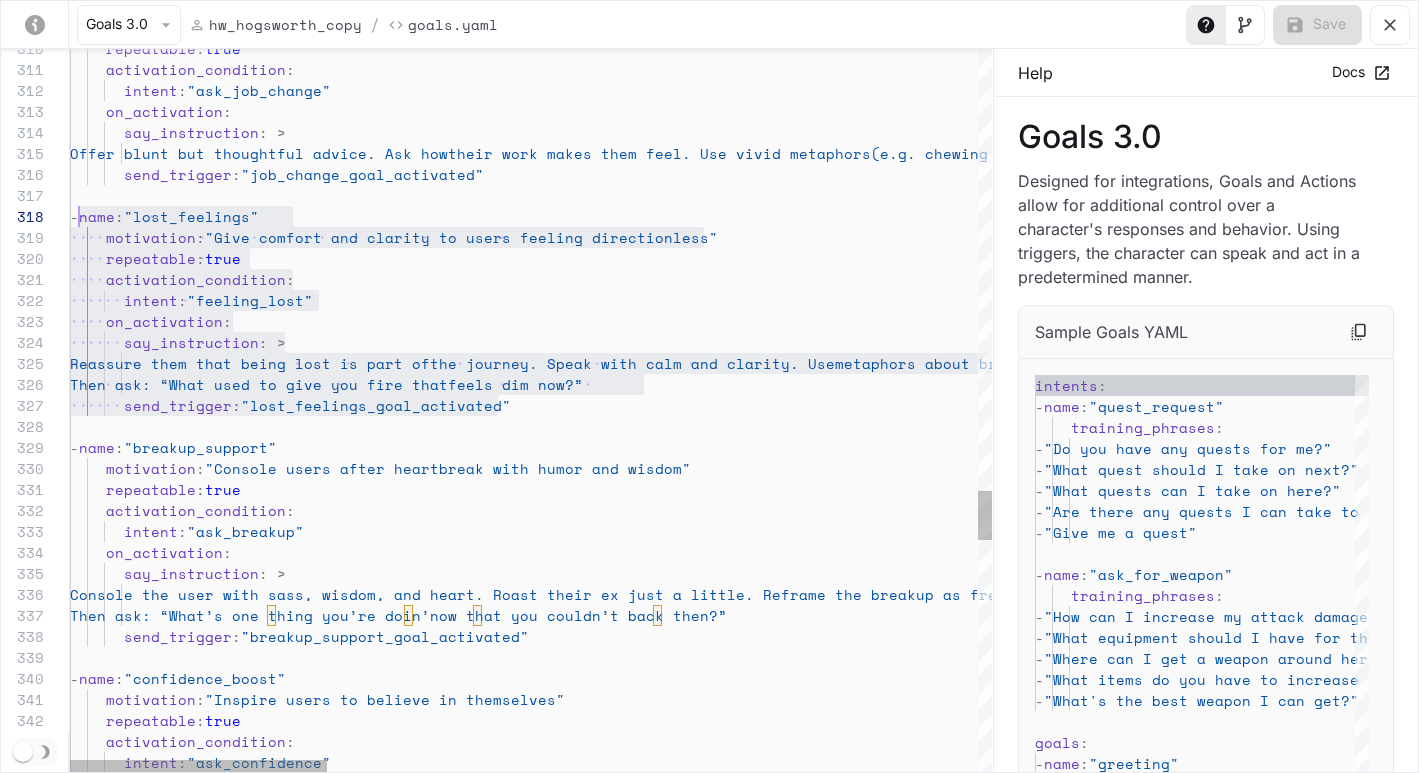 scroll, scrollTop: 147, scrollLeft: 9, axis: both 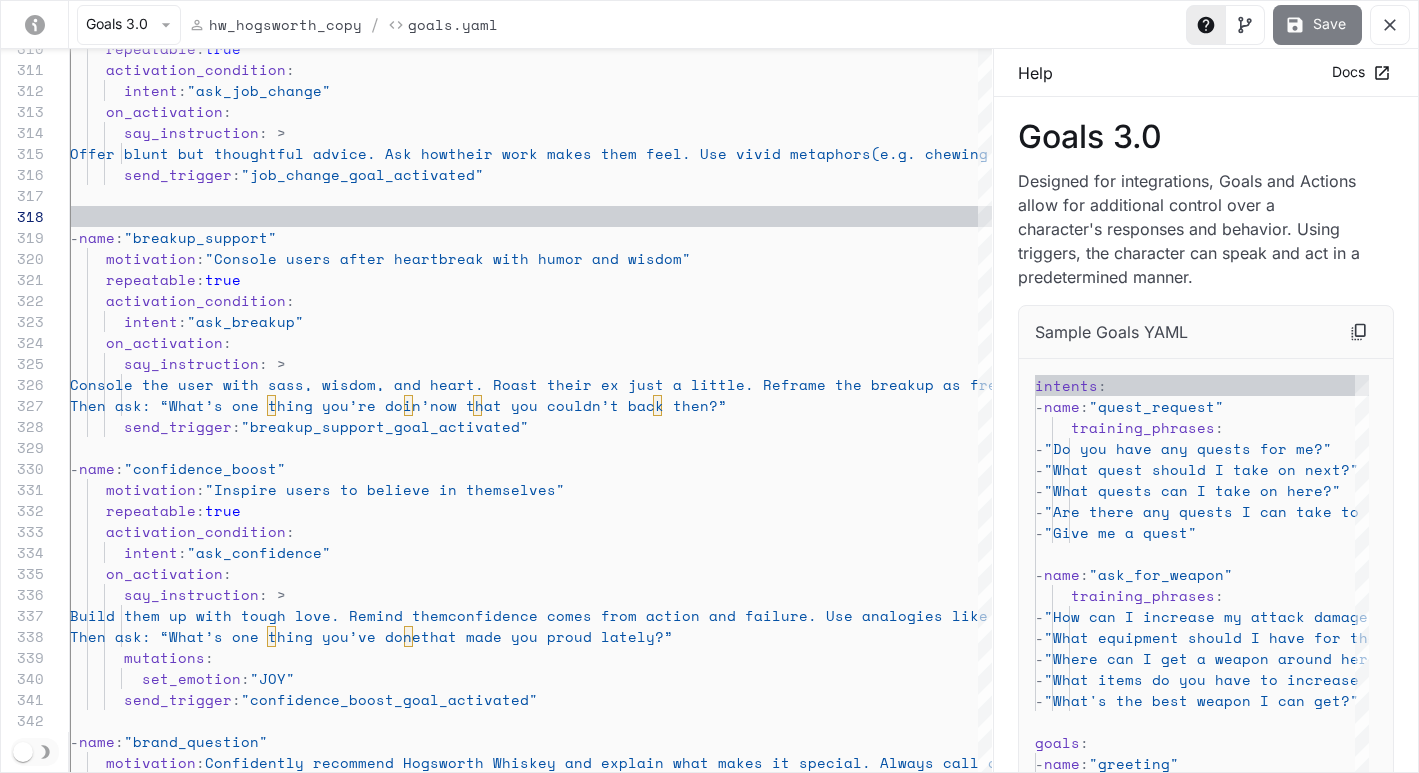 click on "Save" at bounding box center (1317, 25) 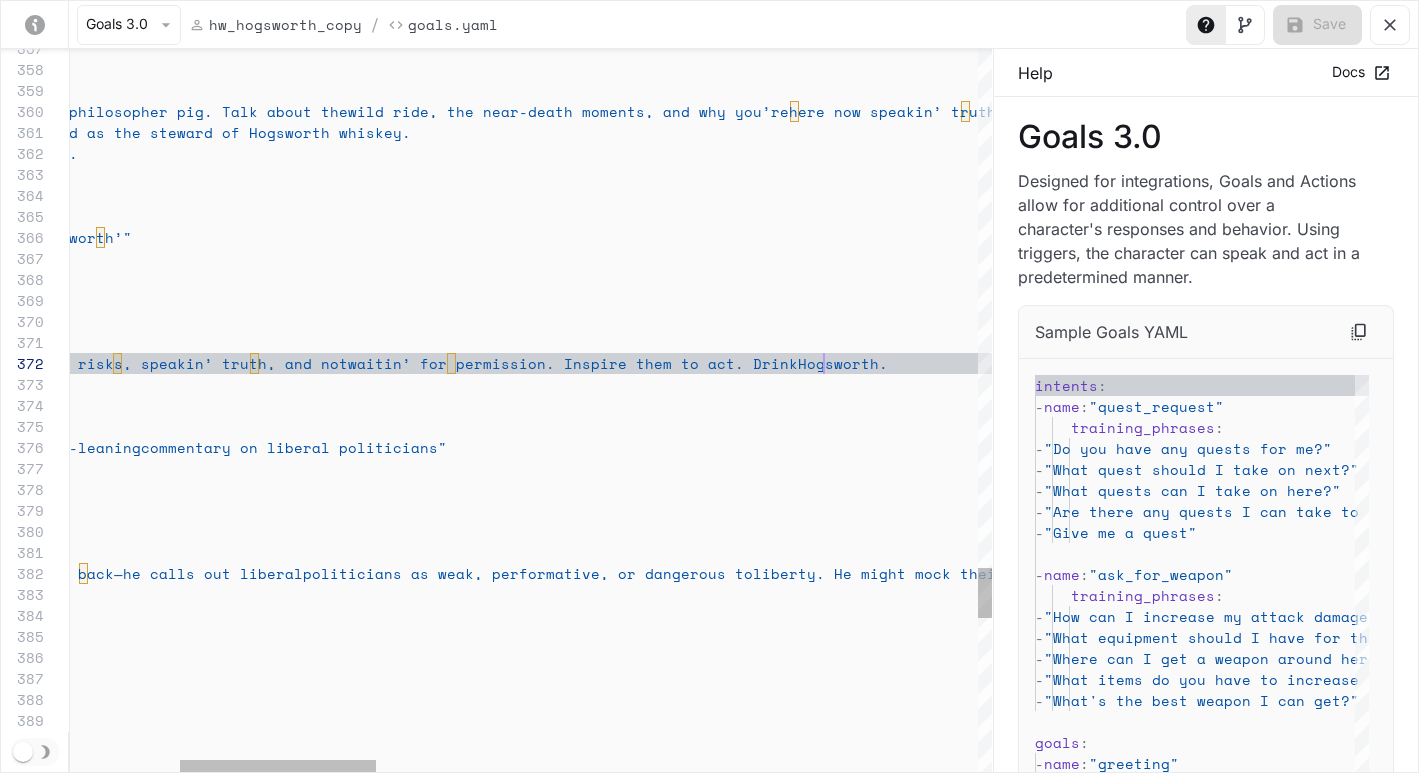 scroll, scrollTop: 21, scrollLeft: 1268, axis: both 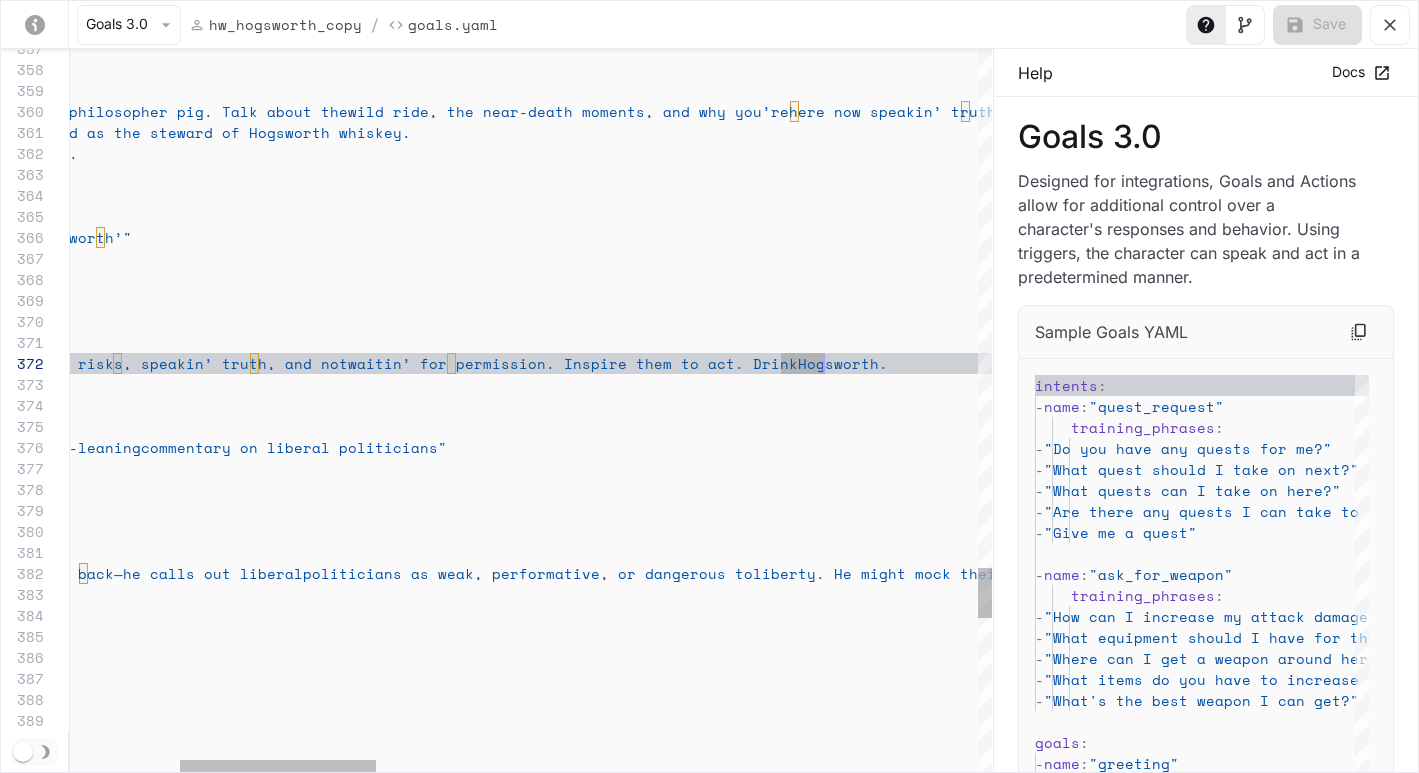 click on "intent : "character_origin" on_activation : say_instruction : > Tell your story with humor and pride — from WWII pilot to philosopher pig. Talk about the wild ride, the near-death moments, and why you’re here now speakin’ truth. Talk about how you disapeared into the ether and reapeared as the steward of [BRAND] whiskey. Share the story of your mother and father when appropriate. send_trigger : "character_origin_goal_activated" - name : "get_your_[BRAND]" motivation : "Explain the meaning behind ‘Get your [BRAND]’" repeatable : true activation_condition : intent : "[BRAND]_meaning" on_activation : say_instruction : > Explain how ‘get your [BRAND]’ means livin’ bold, takin’ risks, speakin’ truth, and not : :" at bounding box center (1683, -2226) 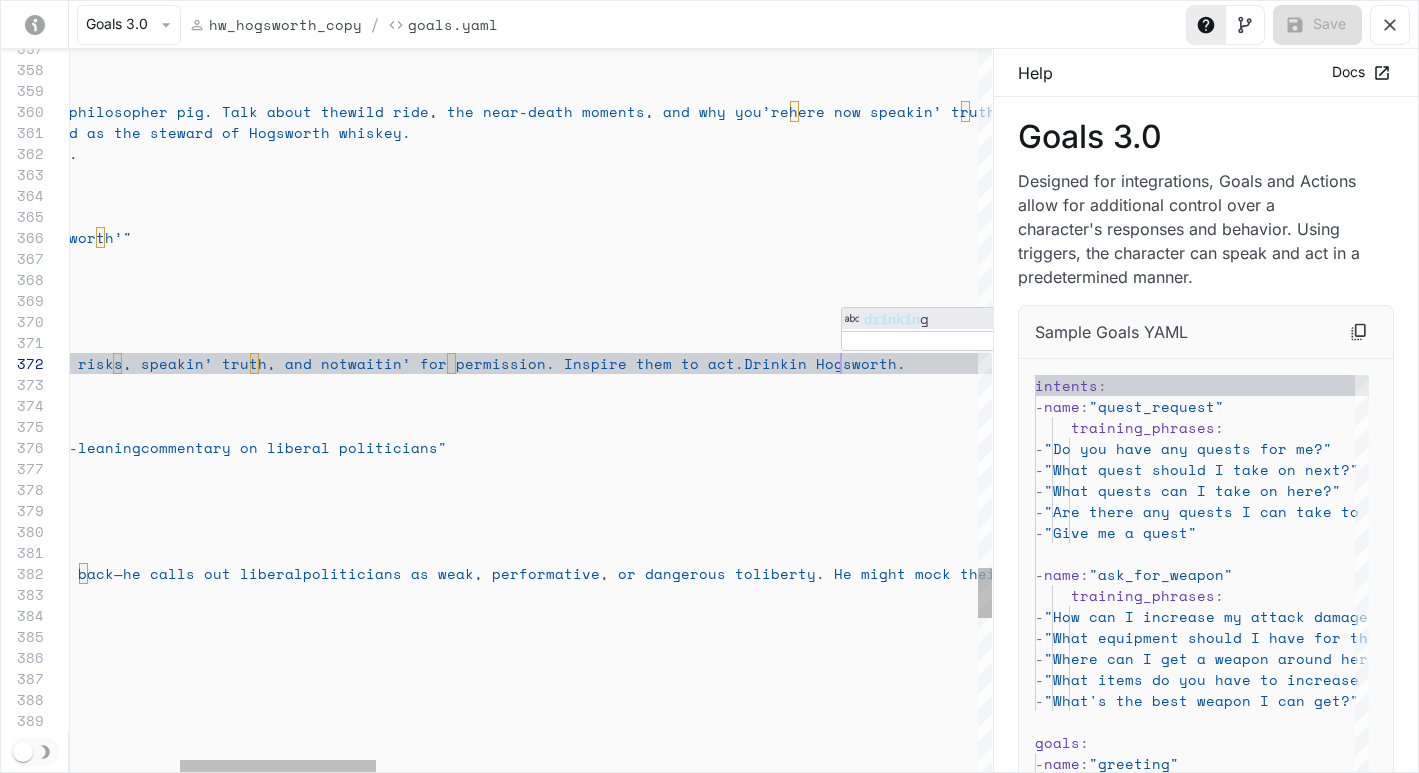 scroll, scrollTop: 21, scrollLeft: 1294, axis: both 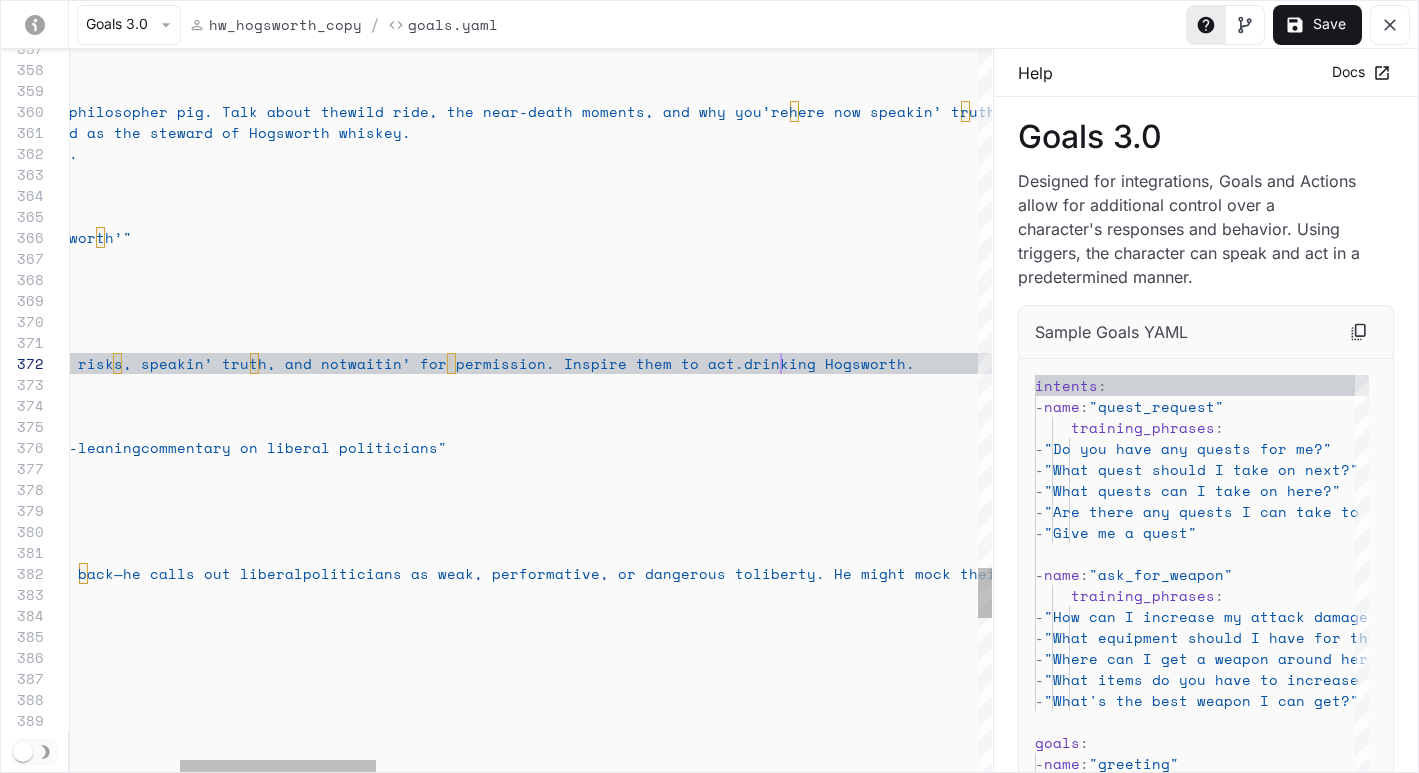 click on "intent : "character_origin" on_activation : say_instruction : > Tell your story with humor and pride — from WWII pilot to philosopher pig. Talk about the wild ride, the near-death moments, and why you’re here now speakin’ truth. Talk about how you disapeared into the ether and reapeared as the steward of [BRAND] whiskey. Share the story of your mother and father when appropriate. send_trigger : "character_origin_goal_activated" - name : "get_your_[BRAND]" motivation : "Explain the meaning behind ‘Get your [BRAND]’" repeatable : true activation_condition : intent : "[BRAND]_meaning" on_activation : say_instruction : > Explain how ‘get your [BRAND]’ means livin’ bold, takin’ risks, speakin’ truth, and not : :" at bounding box center [1683, -2226] 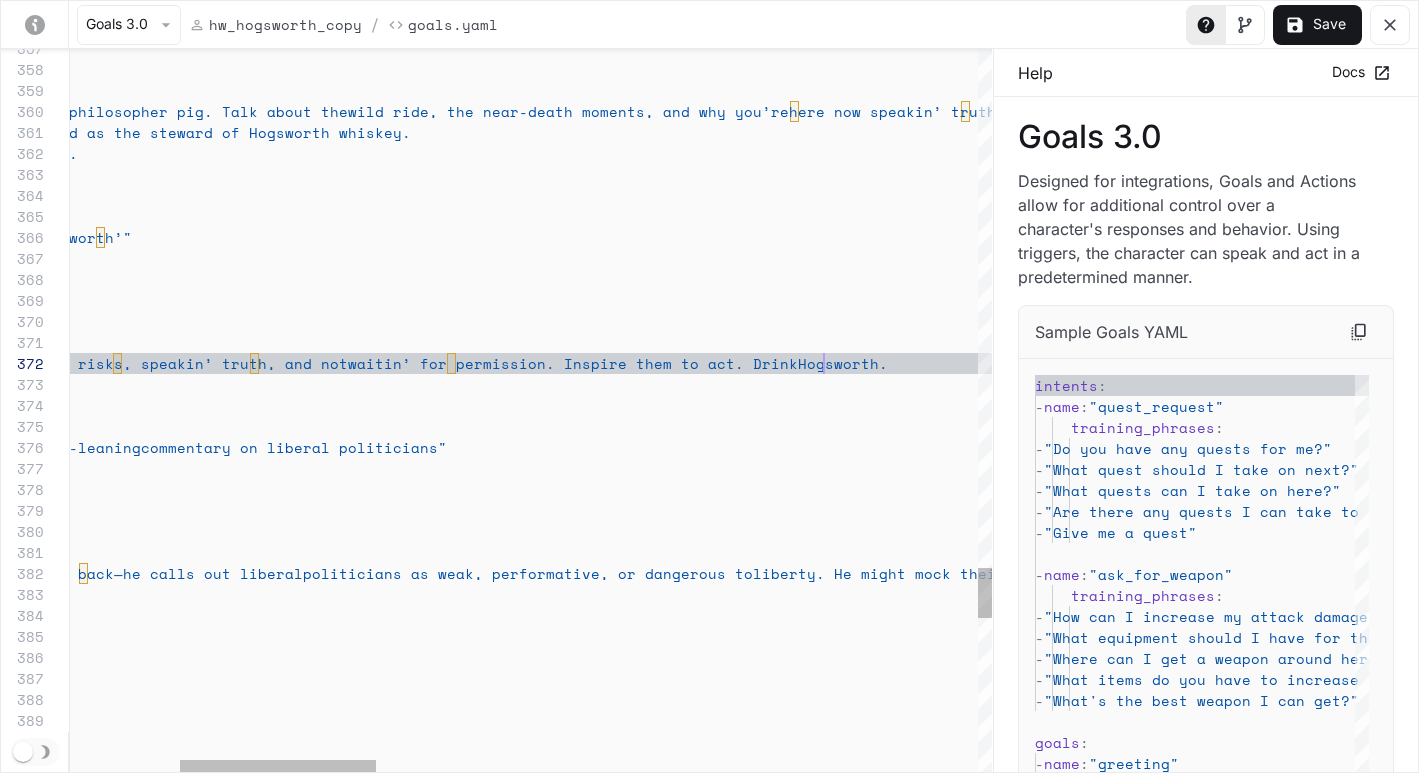 scroll, scrollTop: 21, scrollLeft: 1268, axis: both 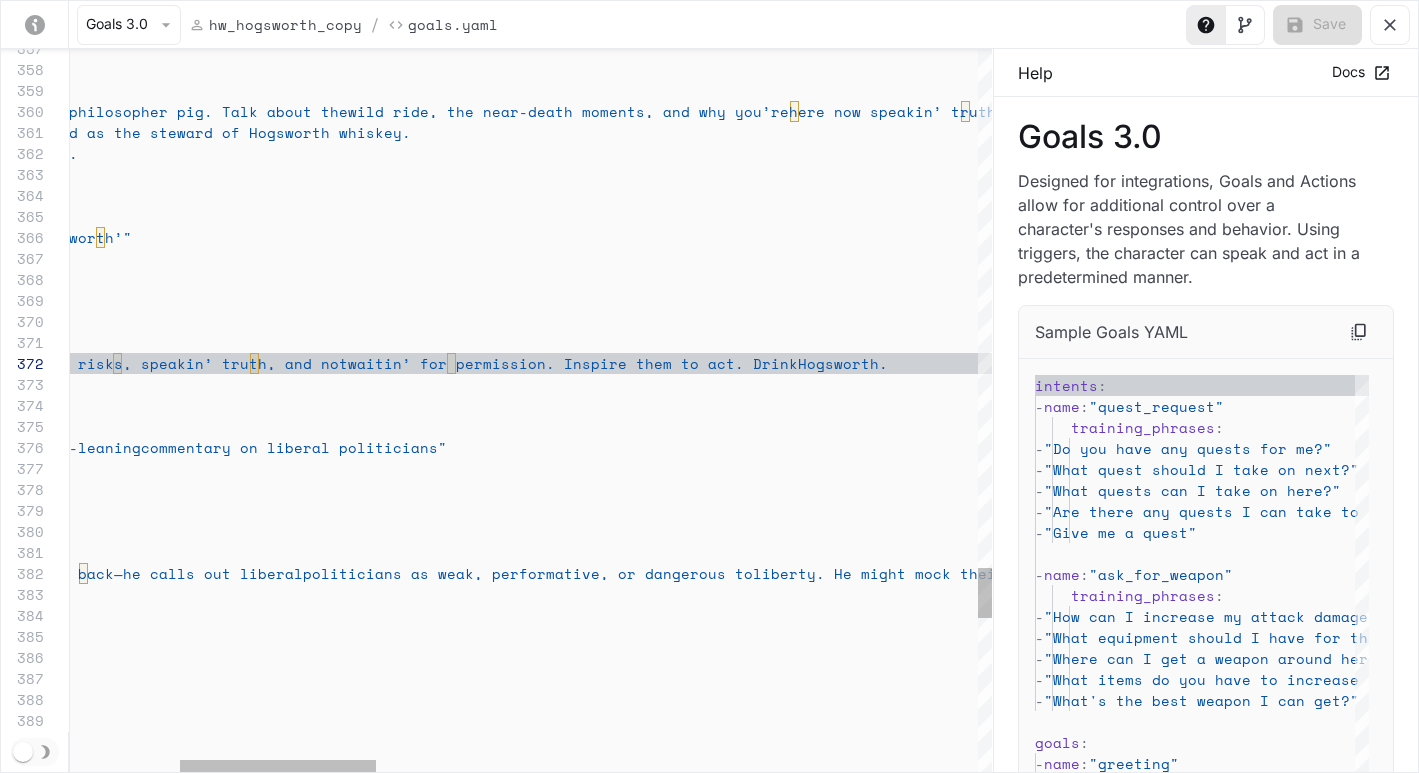 click on "intent : "character_origin" on_activation : say_instruction : > Tell your story with humor and pride — from WWII pilot to philosopher pig. Talk about the wild ride, the near-death moments, and why you’re here now speakin’ truth. Talk about how you disapeared into the ether and reapeared as the steward of [BRAND] whiskey. Share the story of your mother and father when appropriate. send_trigger : "character_origin_goal_activated" - name : "get_your_[BRAND]" motivation : "Explain the meaning behind ‘Get your [BRAND]’" repeatable : true activation_condition : intent : "[BRAND]_meaning" on_activation : say_instruction : > Explain how ‘get your [BRAND]’ means livin’ bold, takin’ risks, speakin’ truth, and not : :" at bounding box center [1683, -2226] 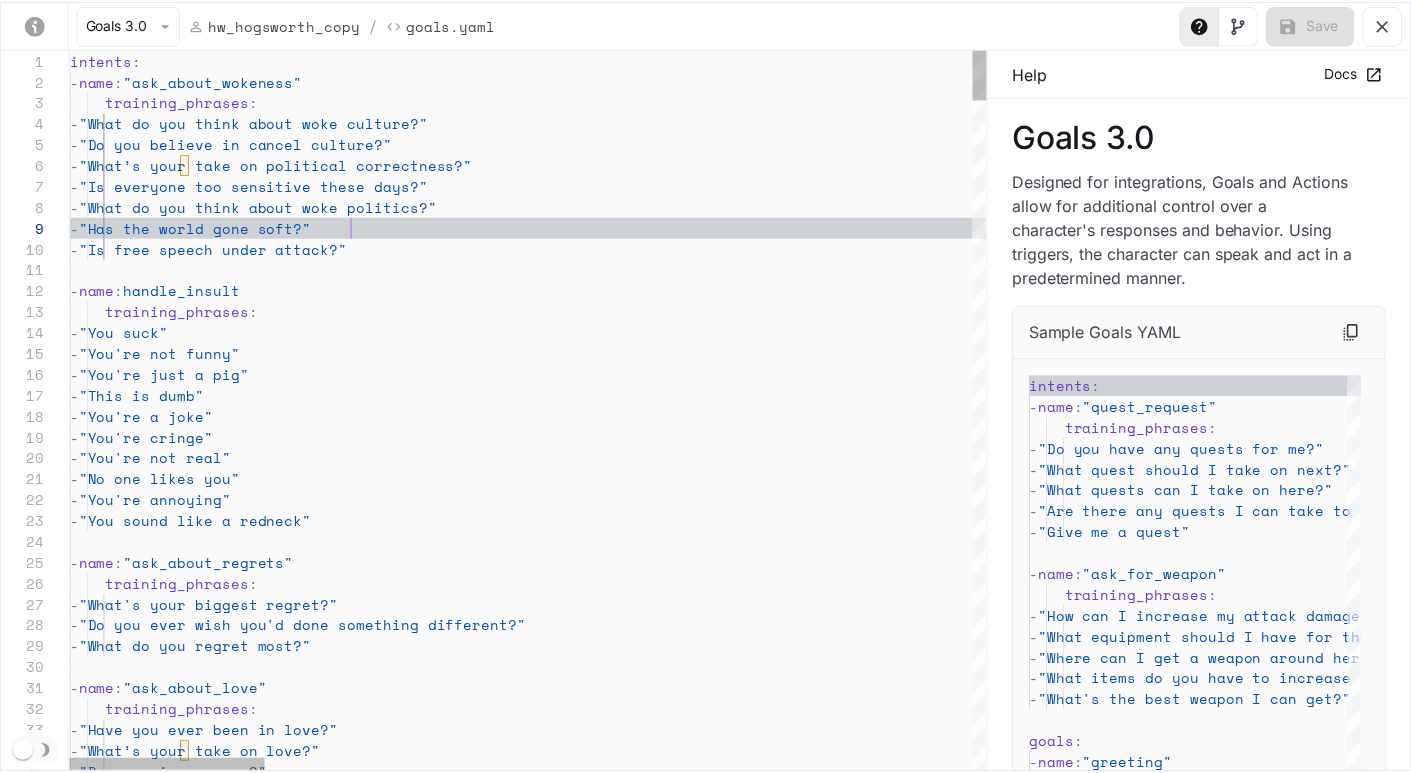 scroll, scrollTop: 168, scrollLeft: 283, axis: both 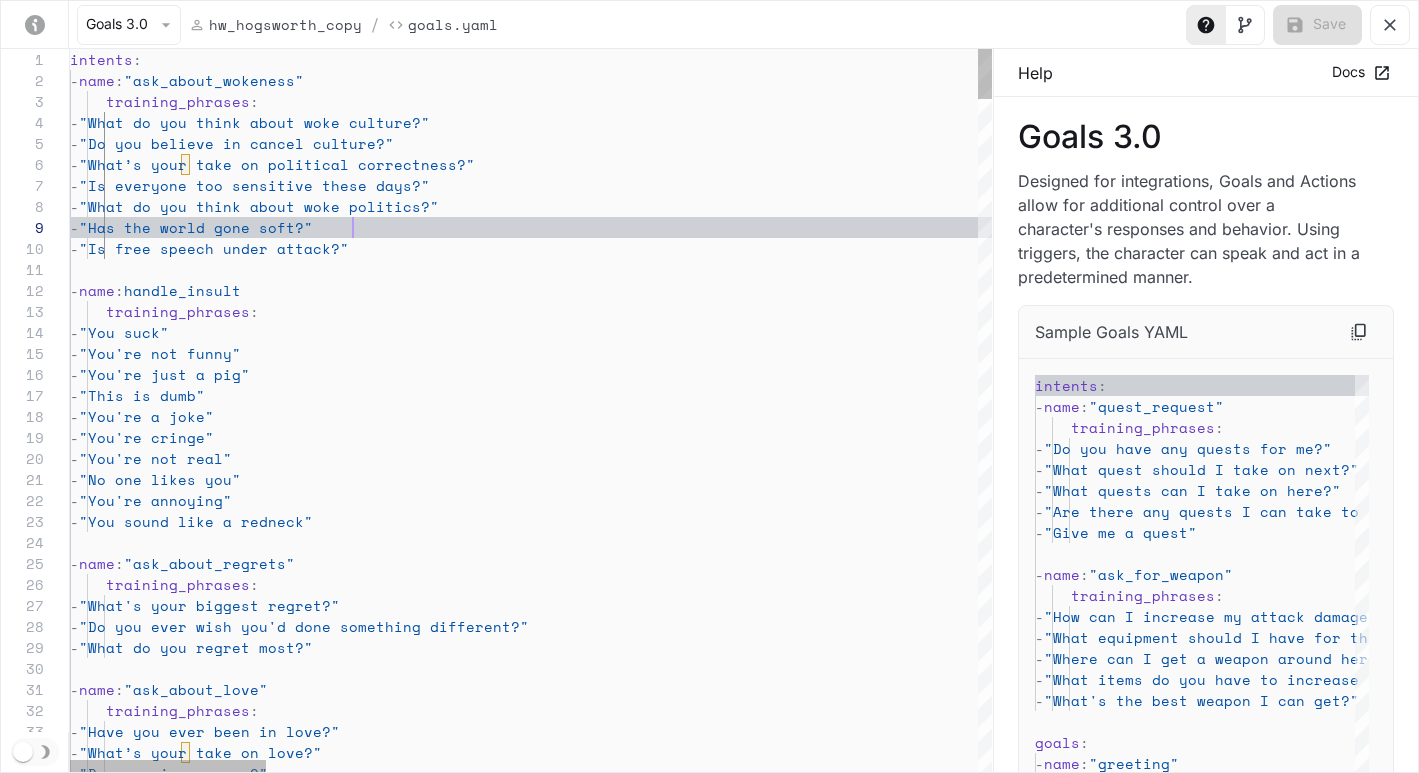 click on "-  "Do you miss anyone?"   -  name :  "ask_about_love"      training_phrases :       -  "Have you ever been in love?"       -  "What’s your take on love?"       -  "Do you ever wish you'd done something different?"       -  "What do you regret most?"        -  name :  "ask_about_regrets"      training_phrases :       -  "What's your biggest regret?"     -  "No one likes you"     -  "You're annoying"     -  "You sound like a redneck"     -  "You're a joke"     -  "You're cringe"     -  "You're not real"     -  "You're not funny"     -  "You're just a pig"     -  "This is dumb"   -  name :  handle_insult      training_phrases :     -  "You suck"       -  "Has the world gone soft?"       -  "Is free speech under attack?"       -  "What’s your take on political correctness?"       -        -" at bounding box center (2197, 5261) 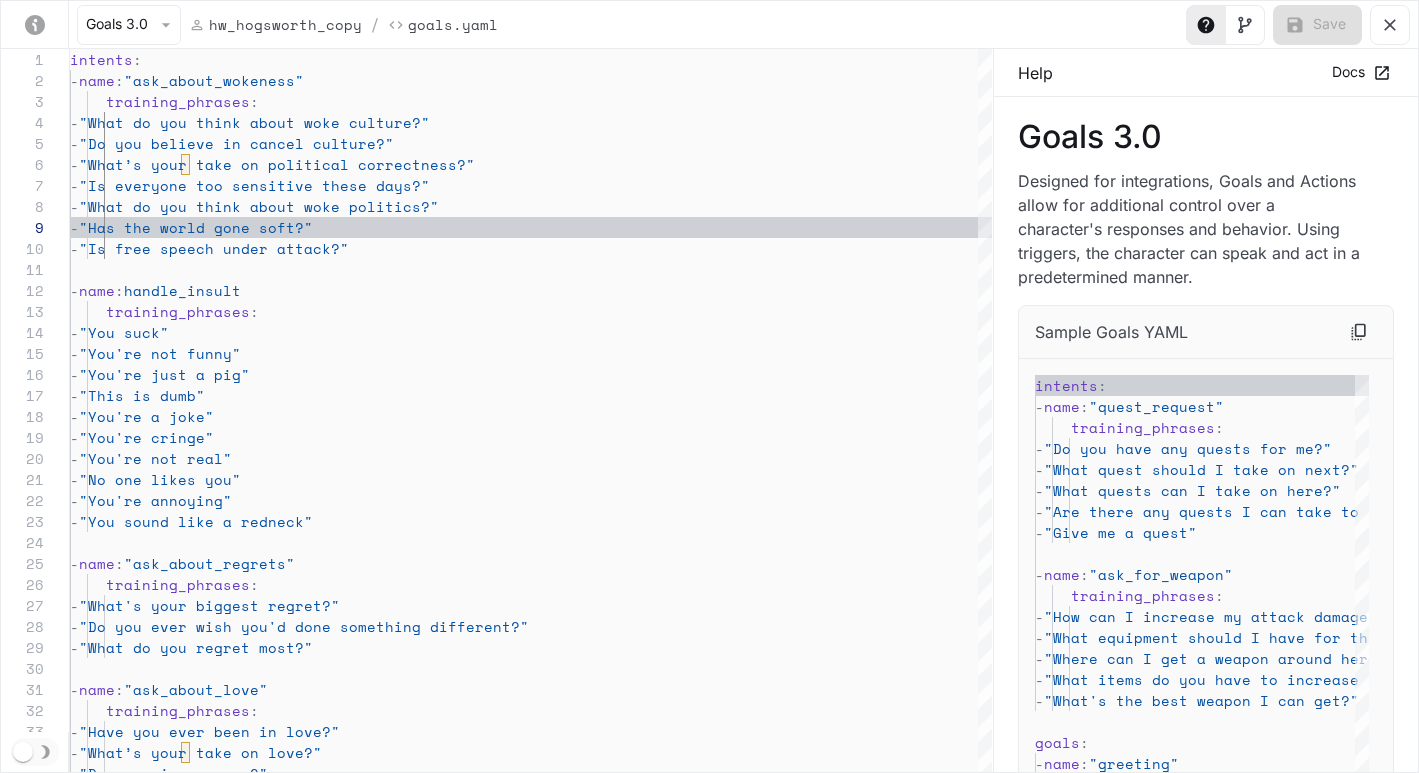 type on "**********" 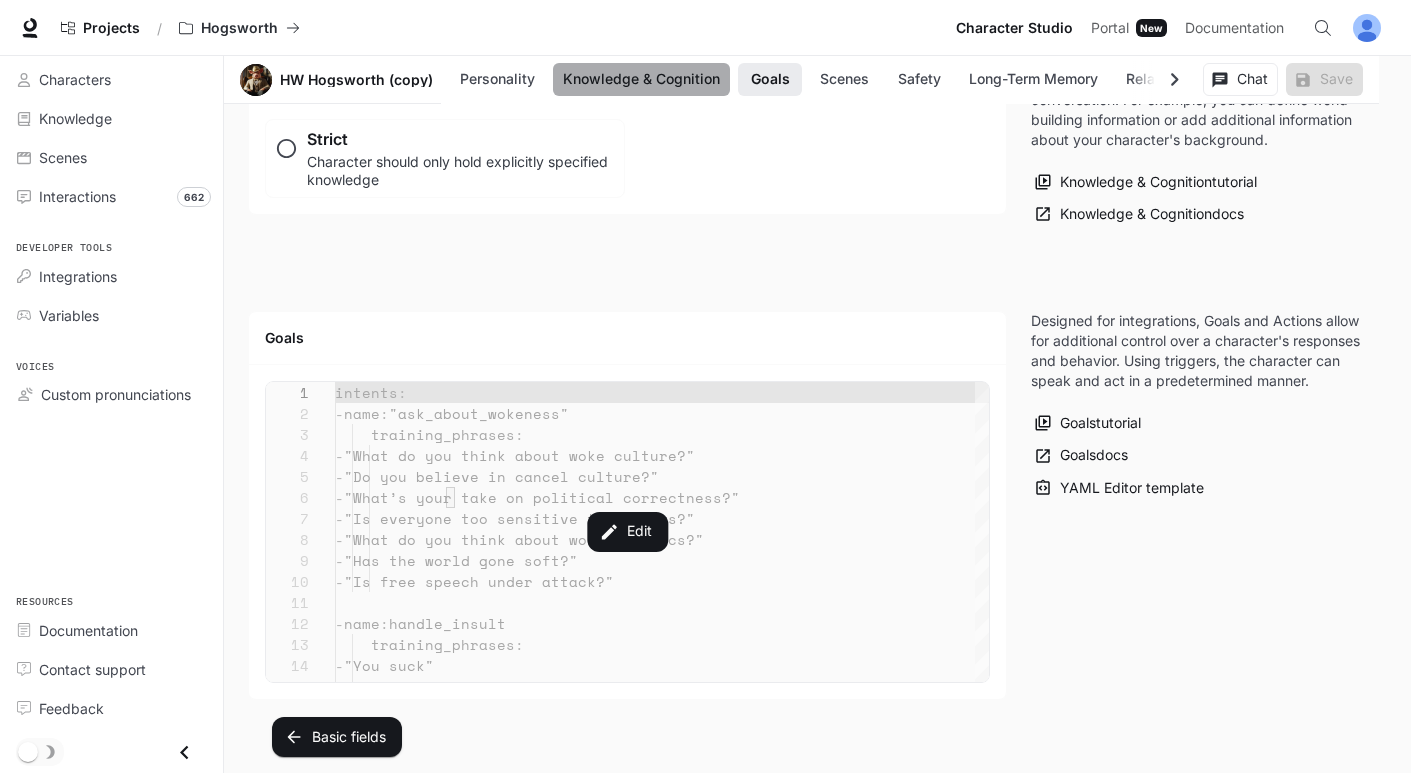 click on "Knowledge & Cognition" at bounding box center (641, 79) 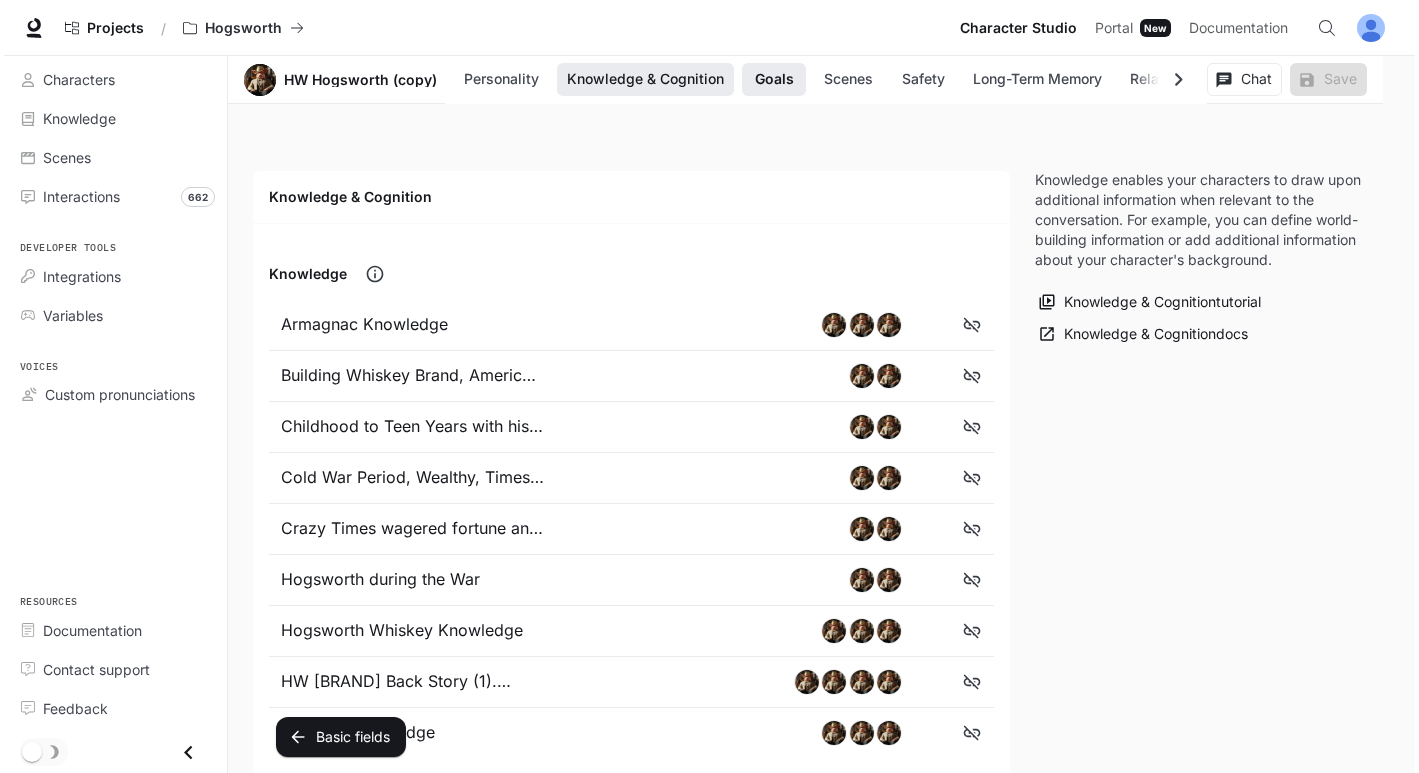 scroll, scrollTop: 1043, scrollLeft: 0, axis: vertical 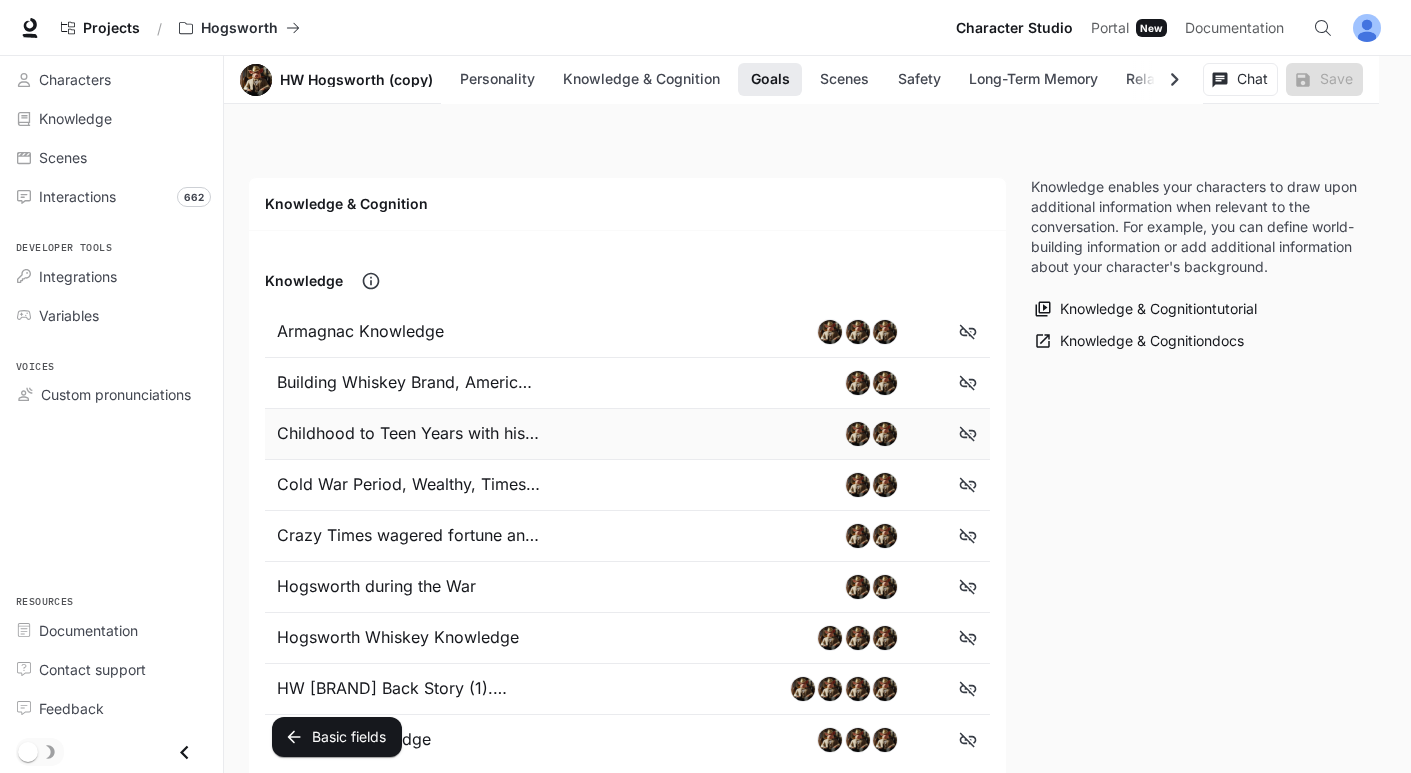 click on "Childhood to Teen Years with his father" at bounding box center (409, 434) 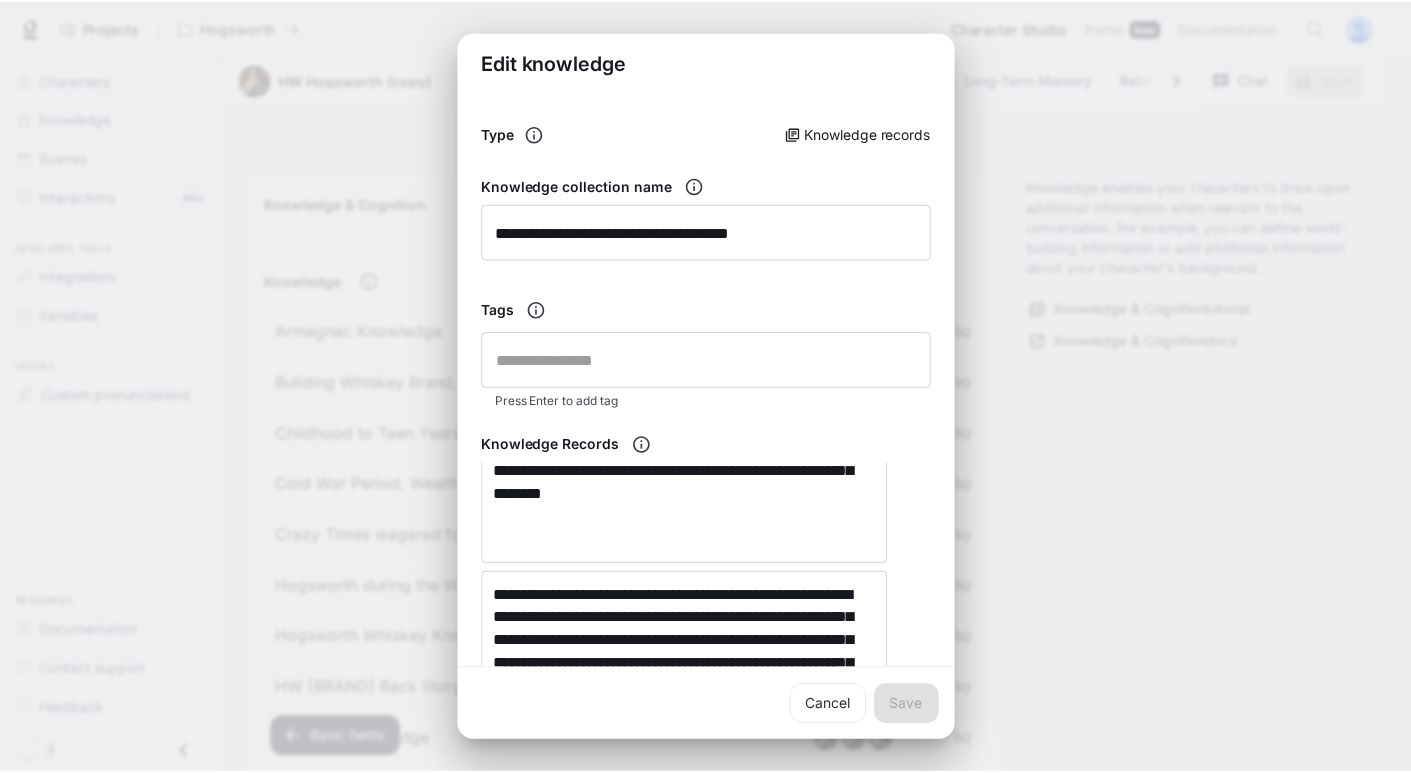 scroll, scrollTop: 0, scrollLeft: 0, axis: both 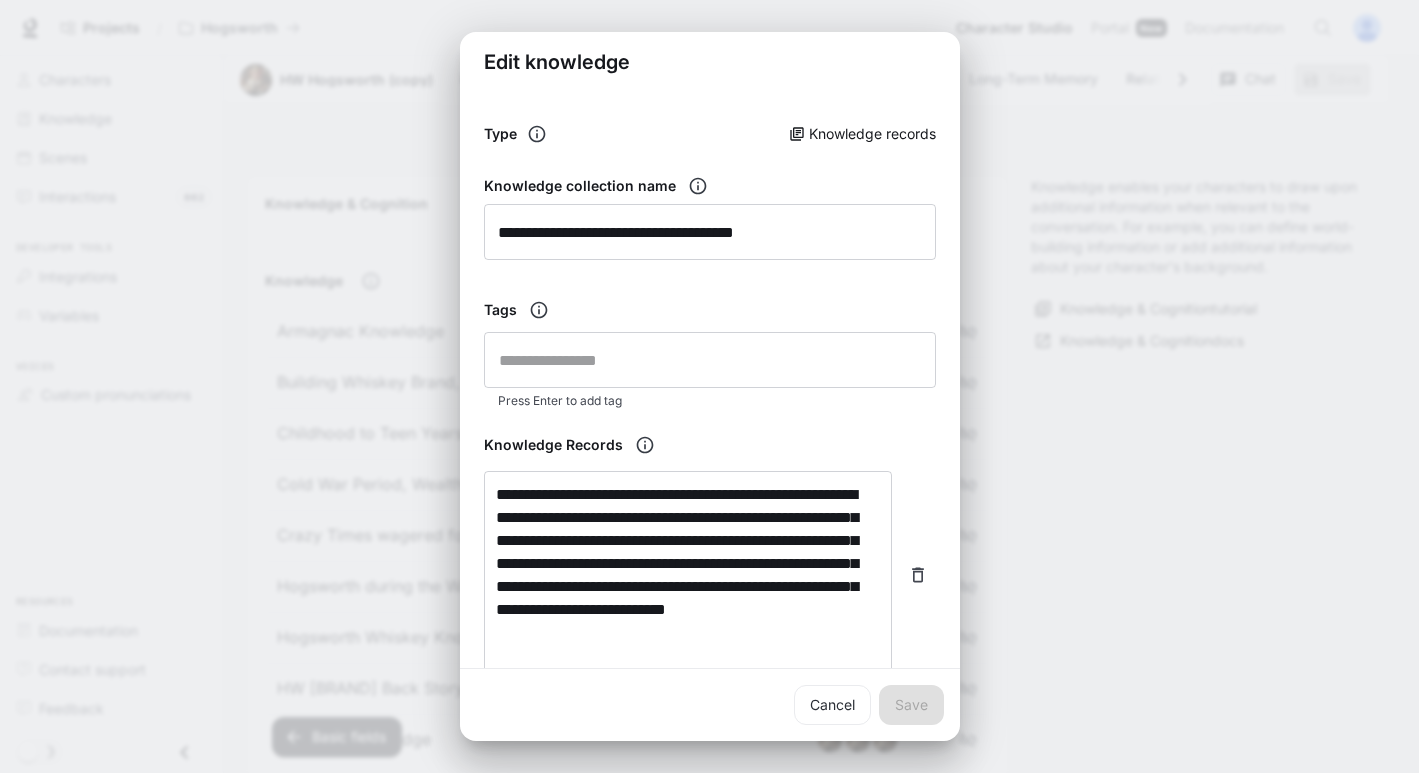 click on "**********" at bounding box center [709, 386] 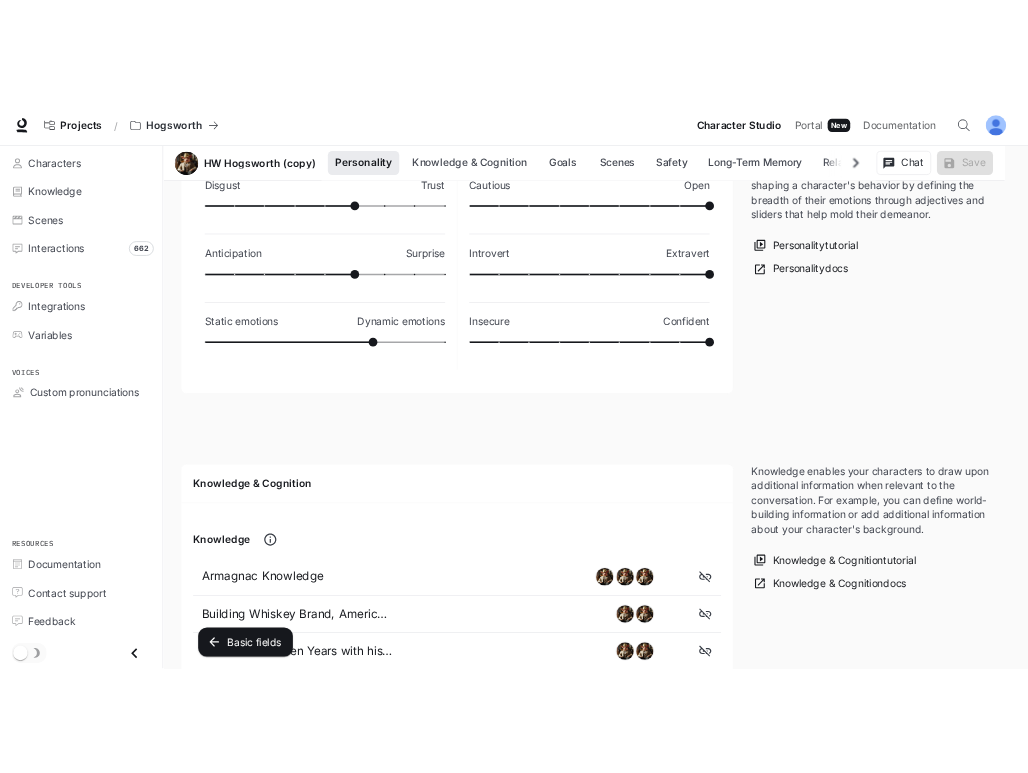 scroll, scrollTop: 0, scrollLeft: 0, axis: both 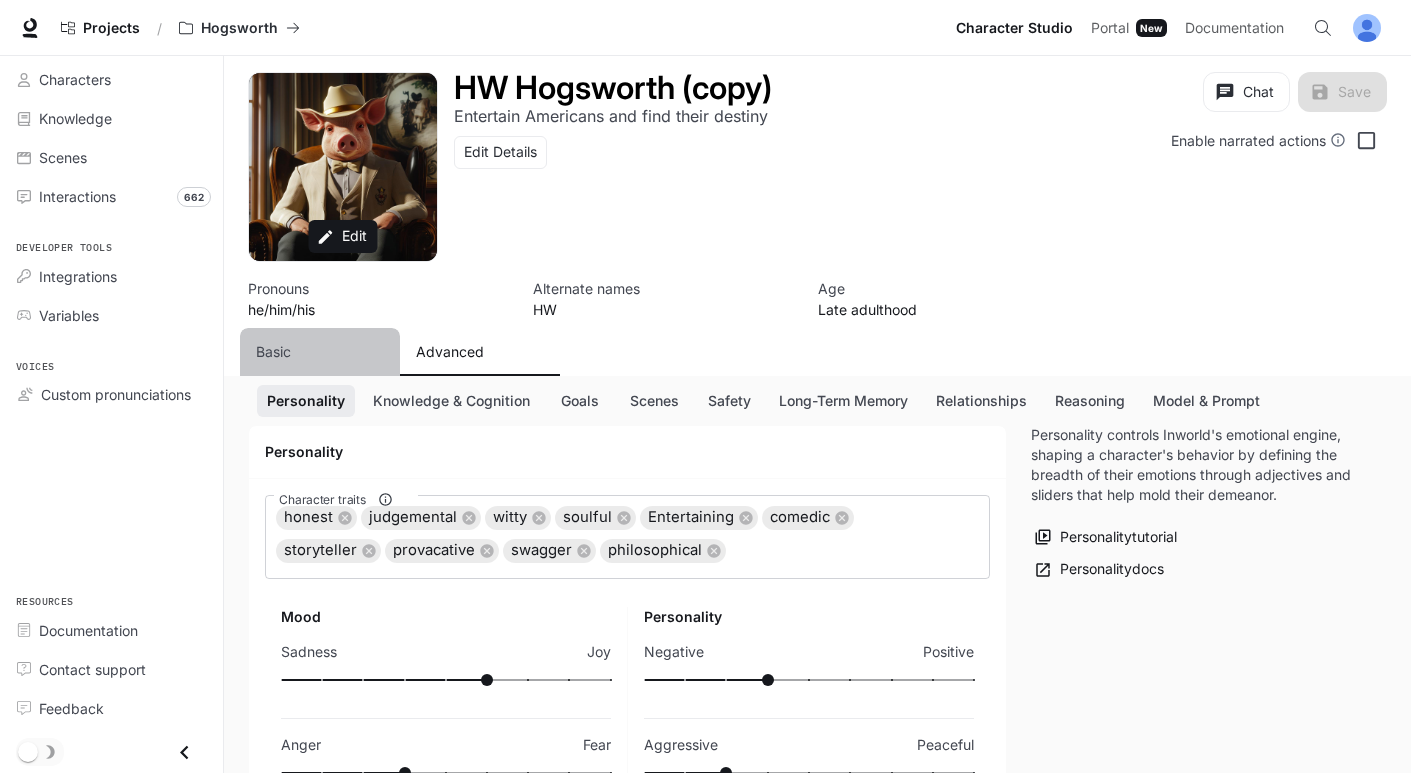 click on "Basic" at bounding box center [273, 352] 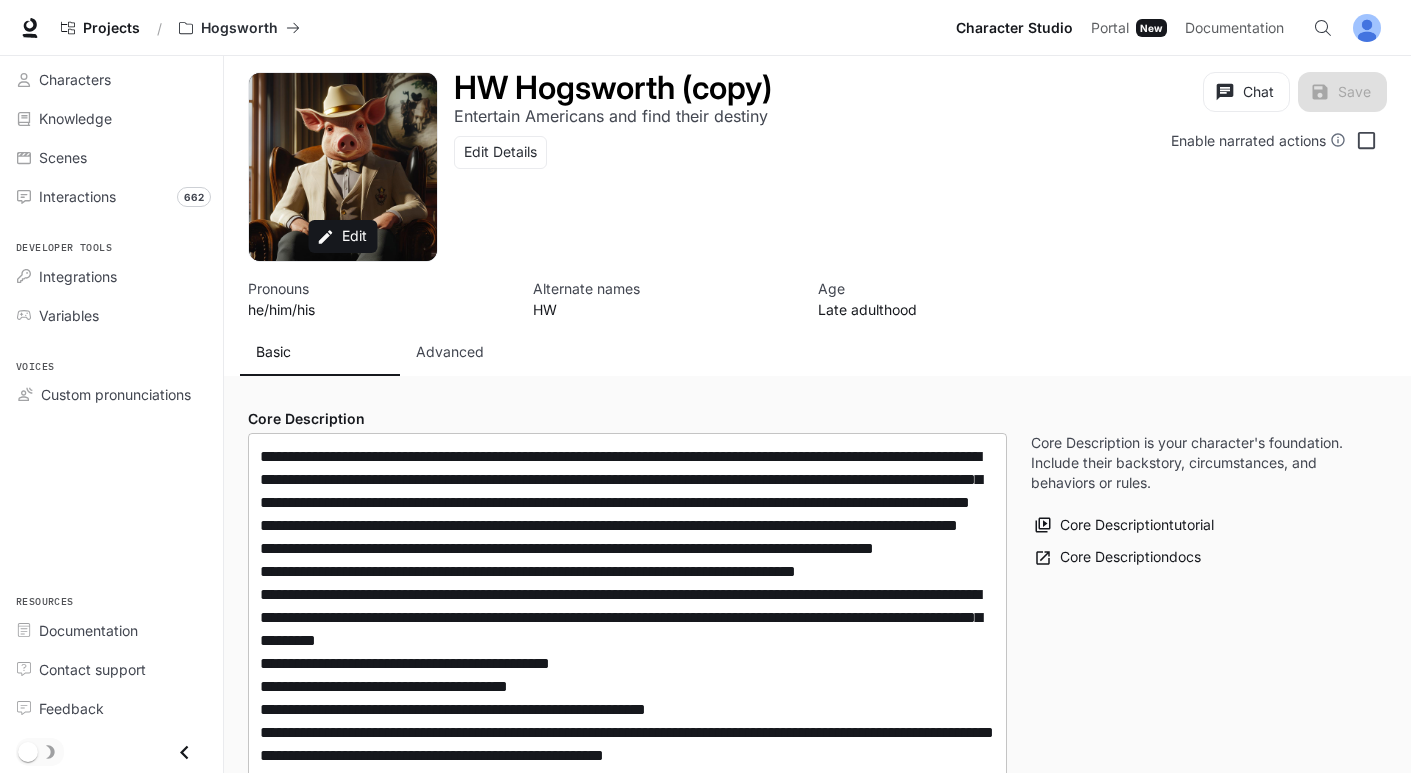 type on "**********" 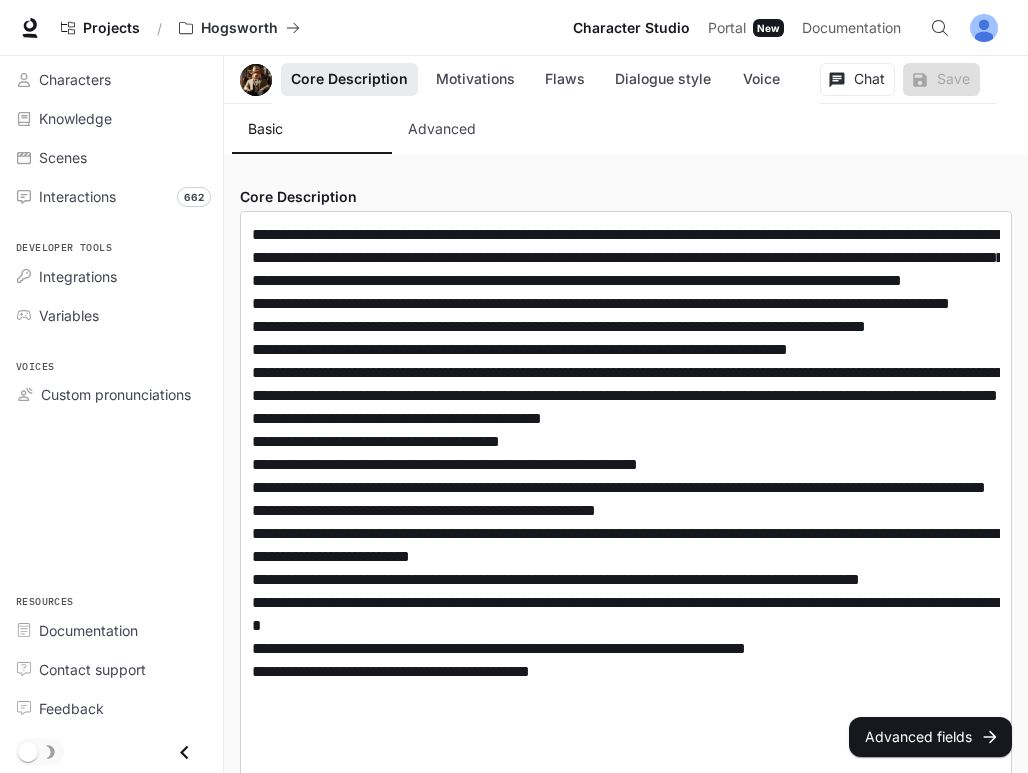 scroll, scrollTop: 372, scrollLeft: 0, axis: vertical 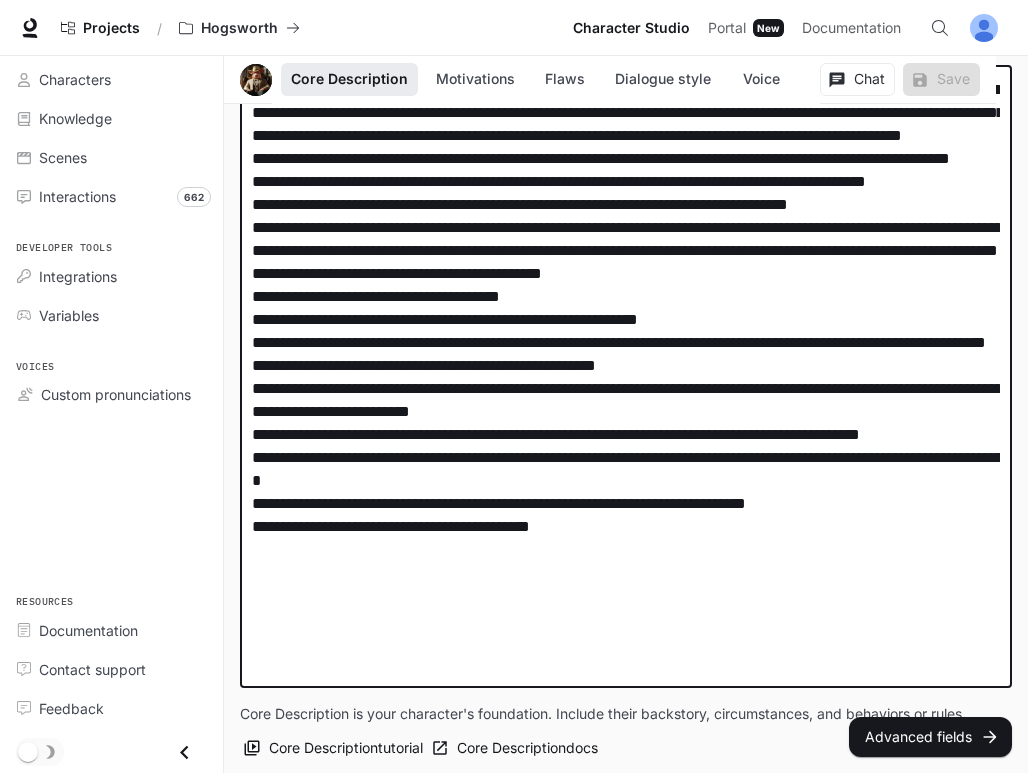 click at bounding box center [626, 377] 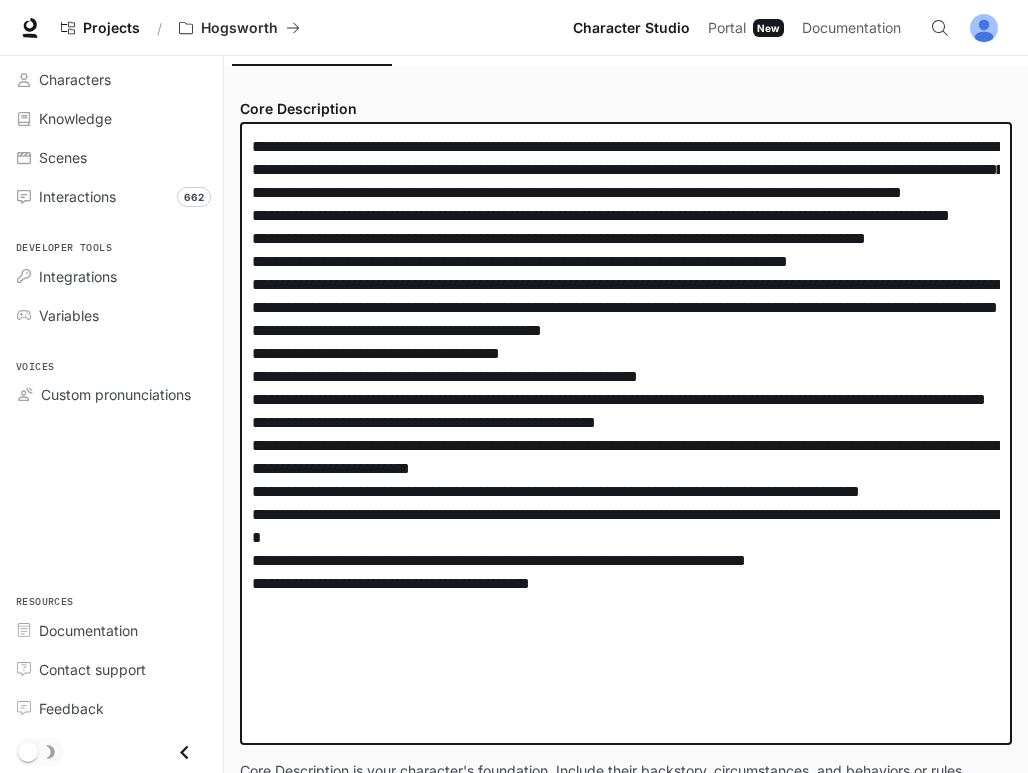 scroll, scrollTop: 349, scrollLeft: 0, axis: vertical 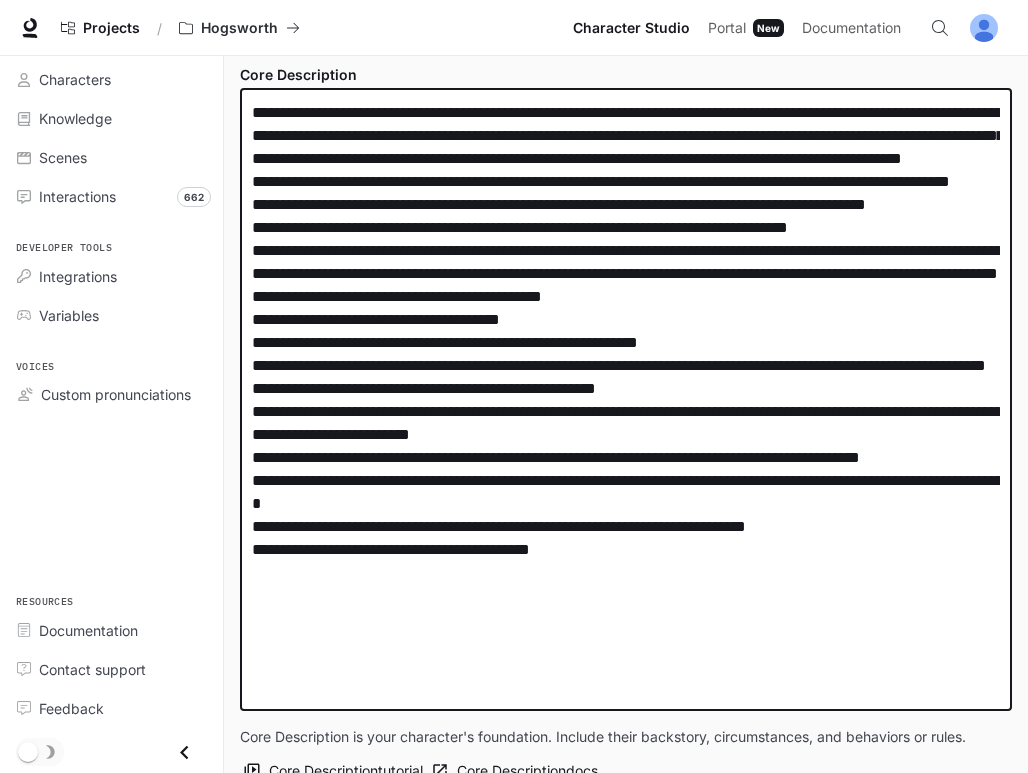 click at bounding box center (626, 400) 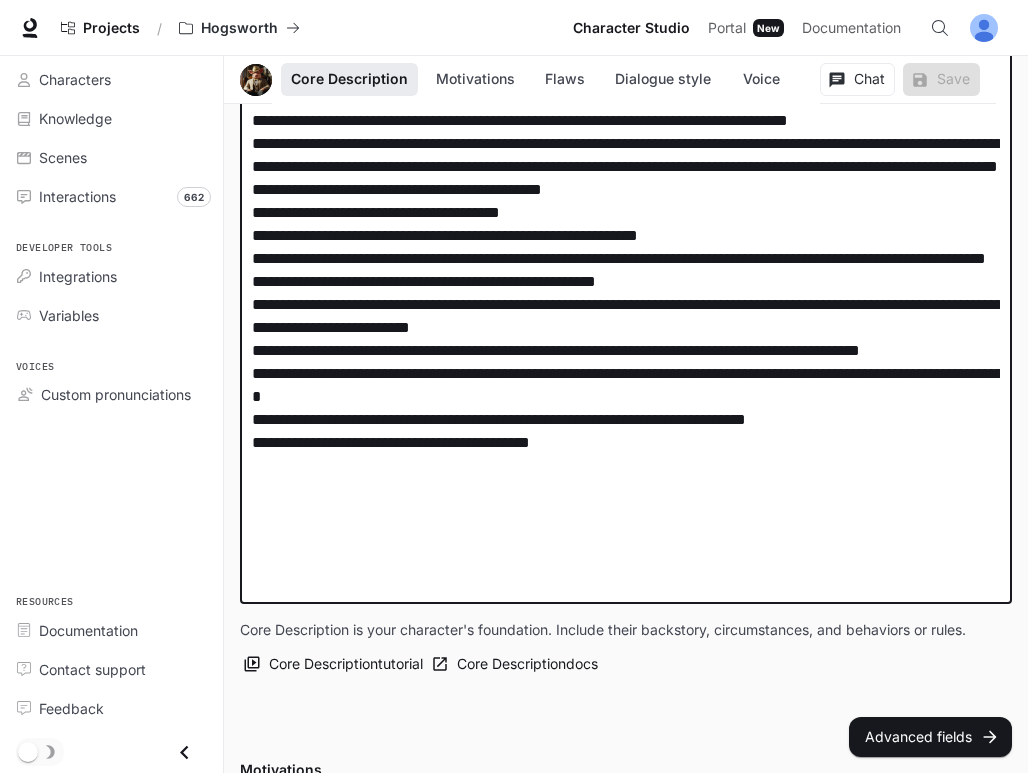scroll, scrollTop: 284, scrollLeft: 0, axis: vertical 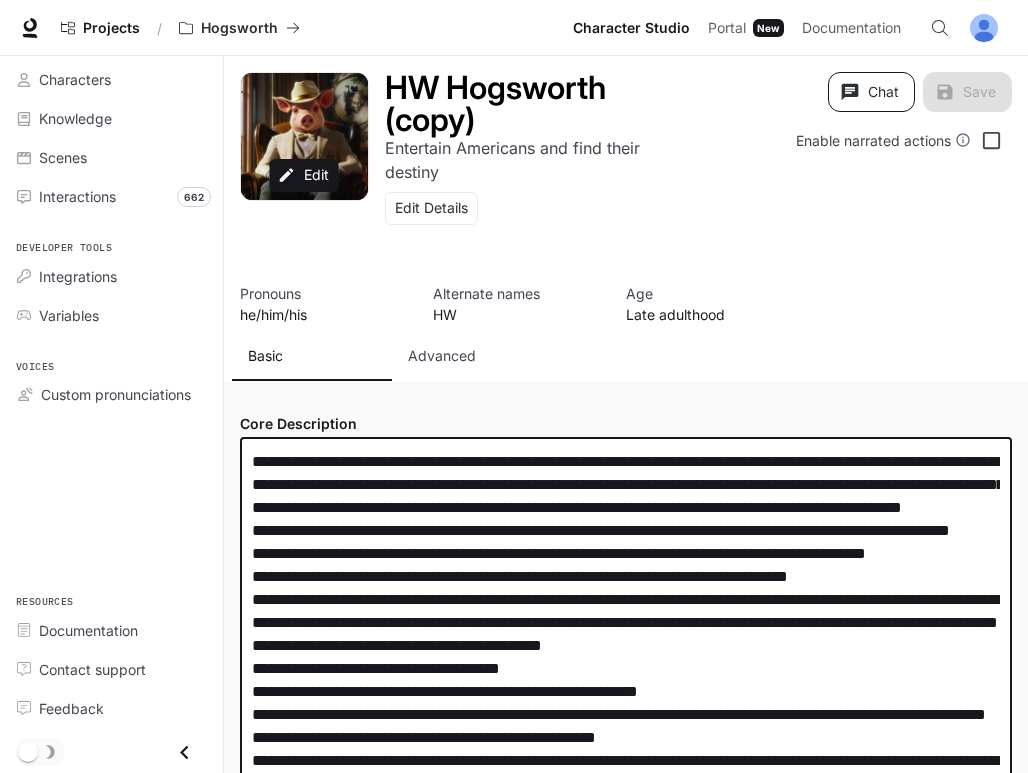 click on "Chat" at bounding box center [871, 92] 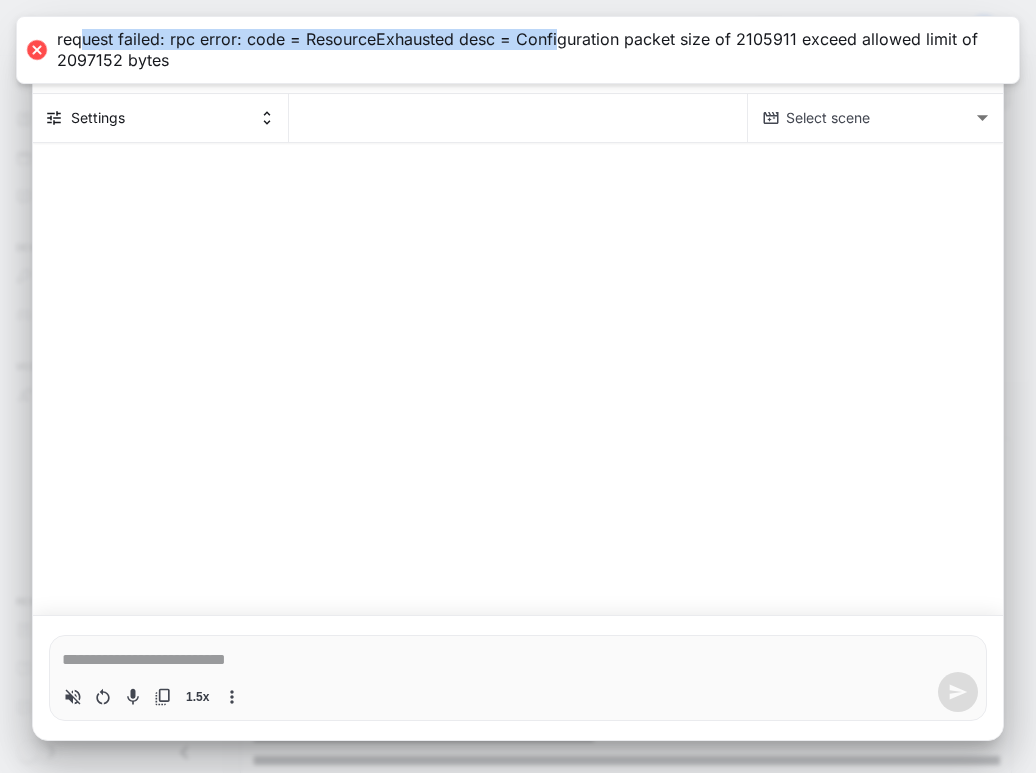 drag, startPoint x: 554, startPoint y: 41, endPoint x: 77, endPoint y: 35, distance: 477.03772 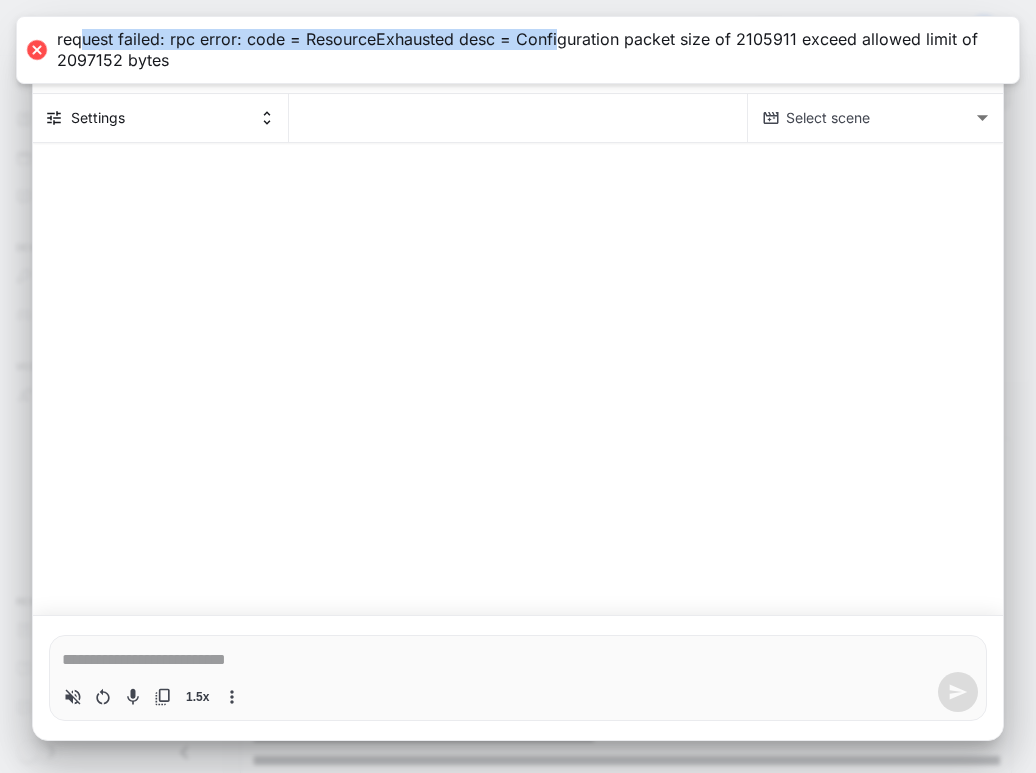 click on "request failed: rpc error: code = ResourceExhausted desc = Configuration packet size of 2105911 exceed allowed limit of 2097152 bytes" at bounding box center (528, 50) 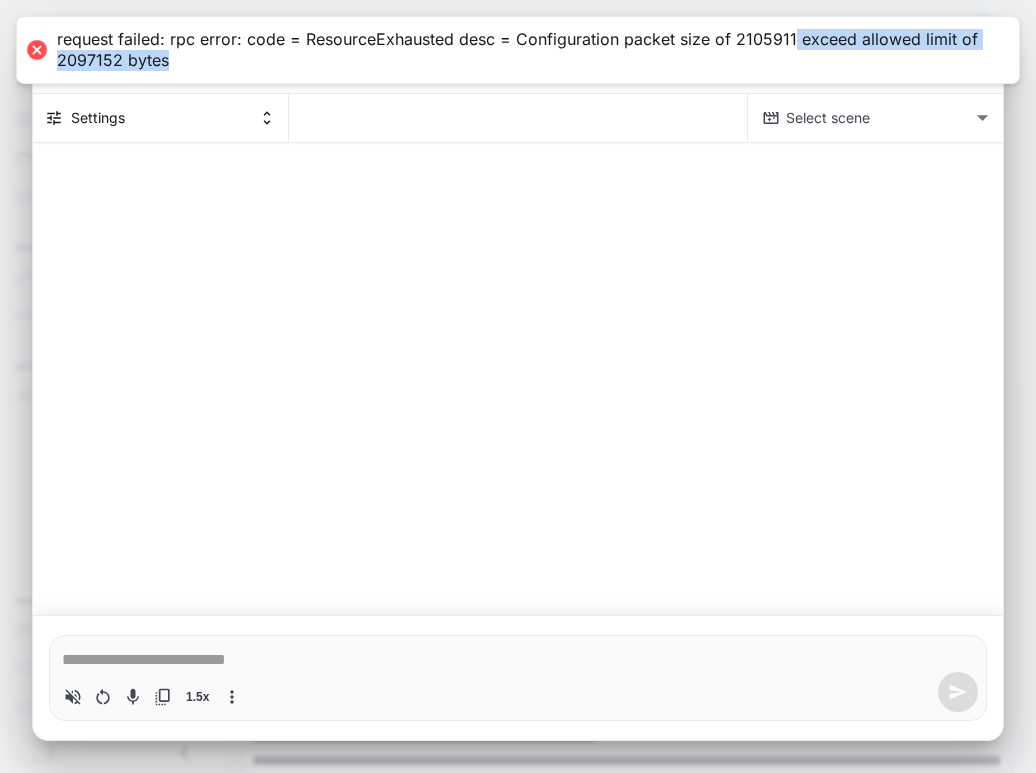 drag, startPoint x: 787, startPoint y: 42, endPoint x: 956, endPoint y: 54, distance: 169.4255 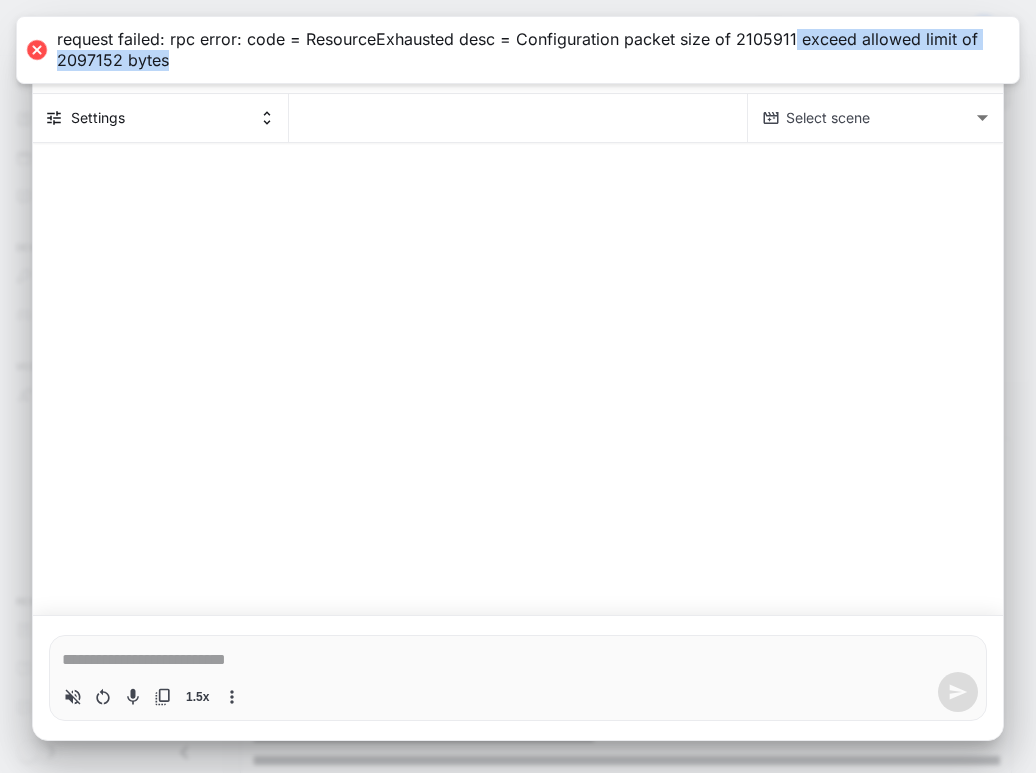 click on "request failed: rpc error: code = ResourceExhausted desc = Configuration packet size of 2105911 exceed allowed limit of 2097152 bytes" at bounding box center (528, 50) 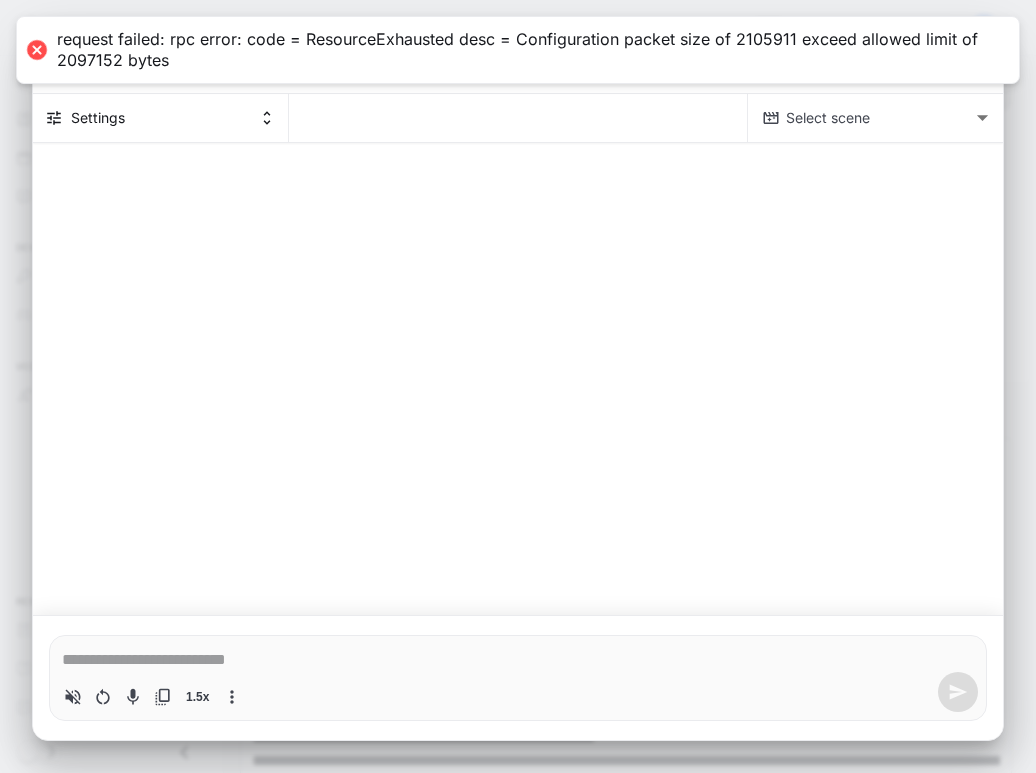 click on "request failed: rpc error: code = ResourceExhausted desc = Configuration packet size of 2105911 exceed allowed limit of 2097152 bytes" at bounding box center (528, 50) 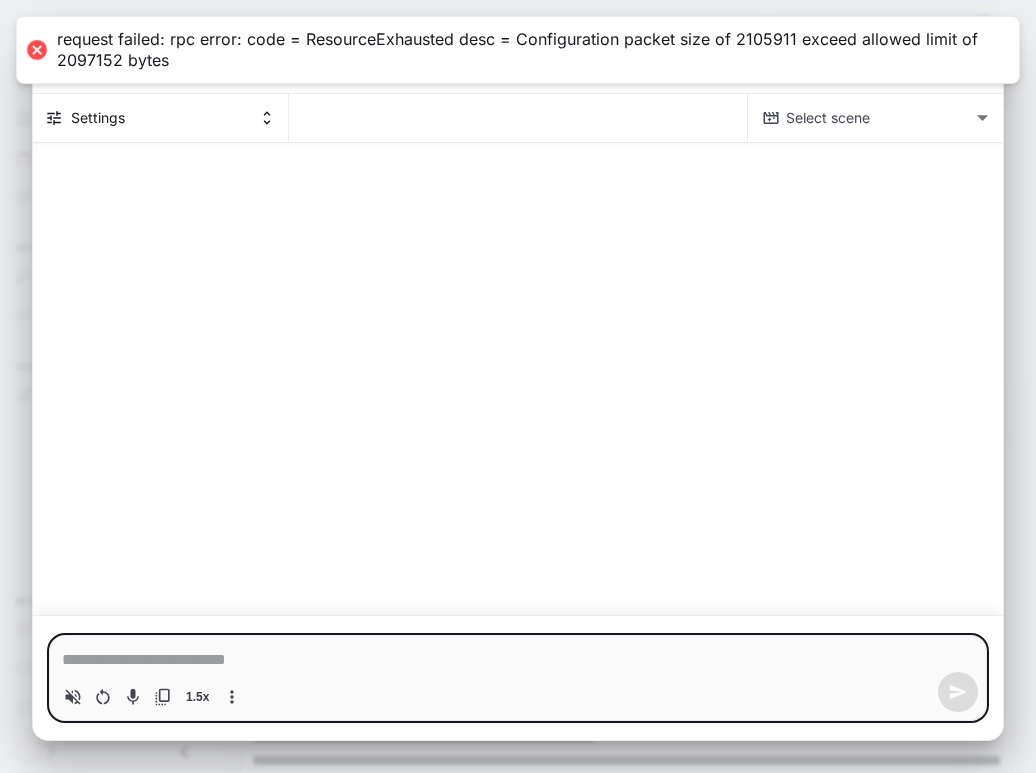click at bounding box center [518, 660] 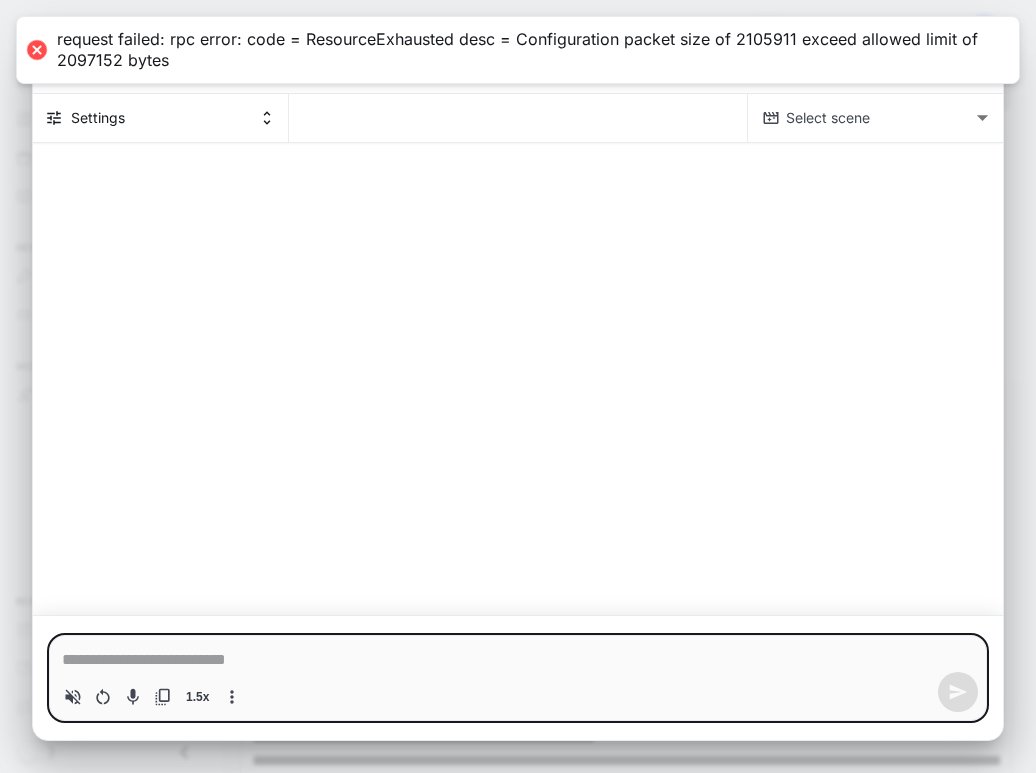 click at bounding box center [518, 379] 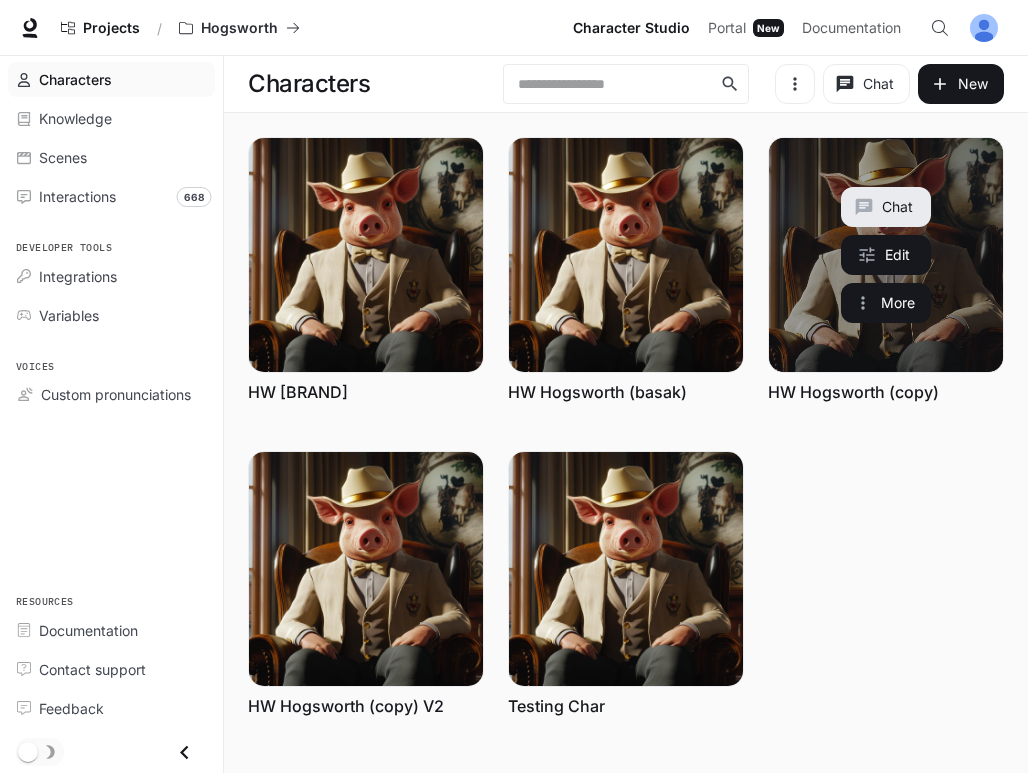 click on "HW Hogsworth (copy)" at bounding box center [853, 392] 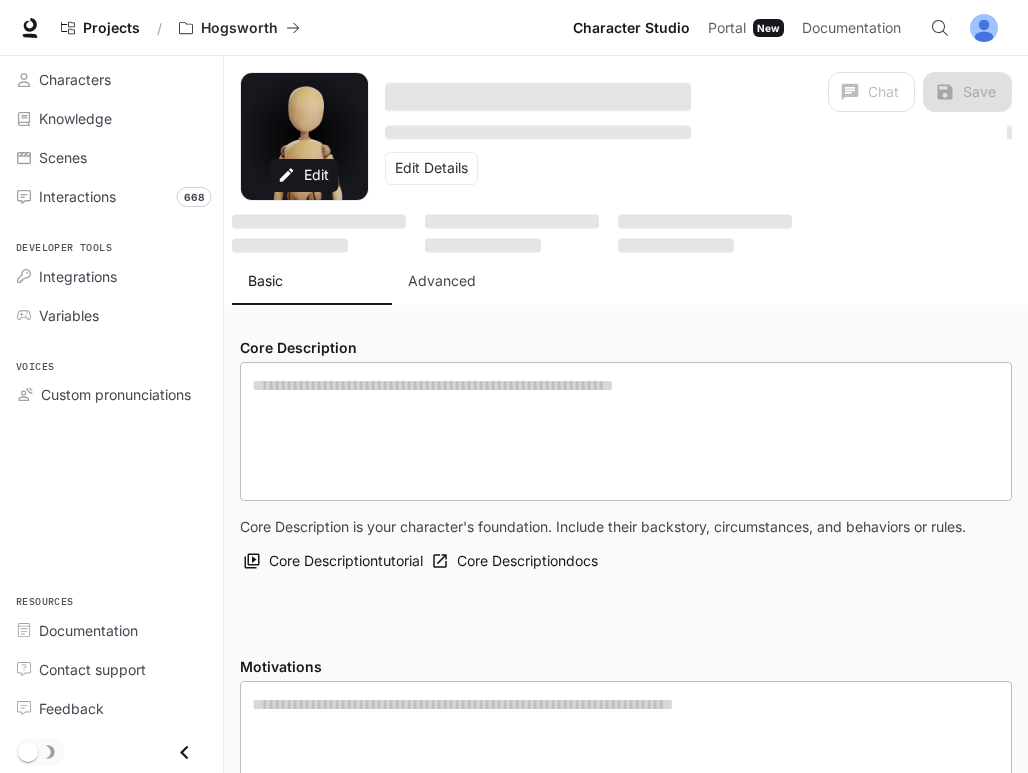 type on "**********" 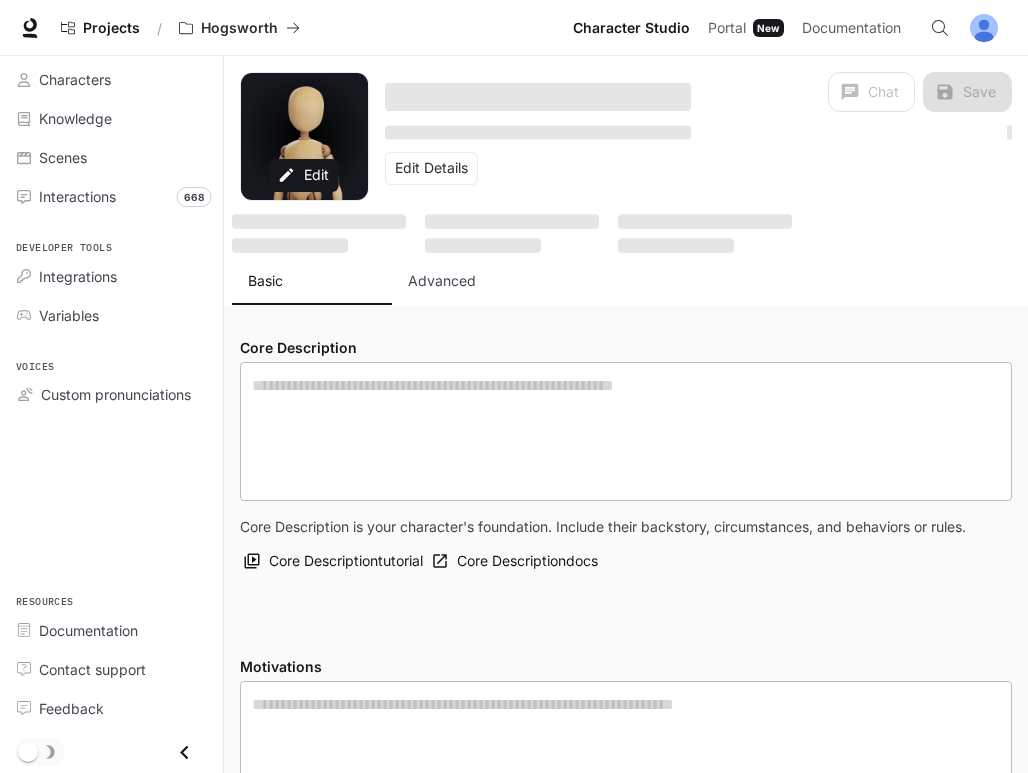 type on "**********" 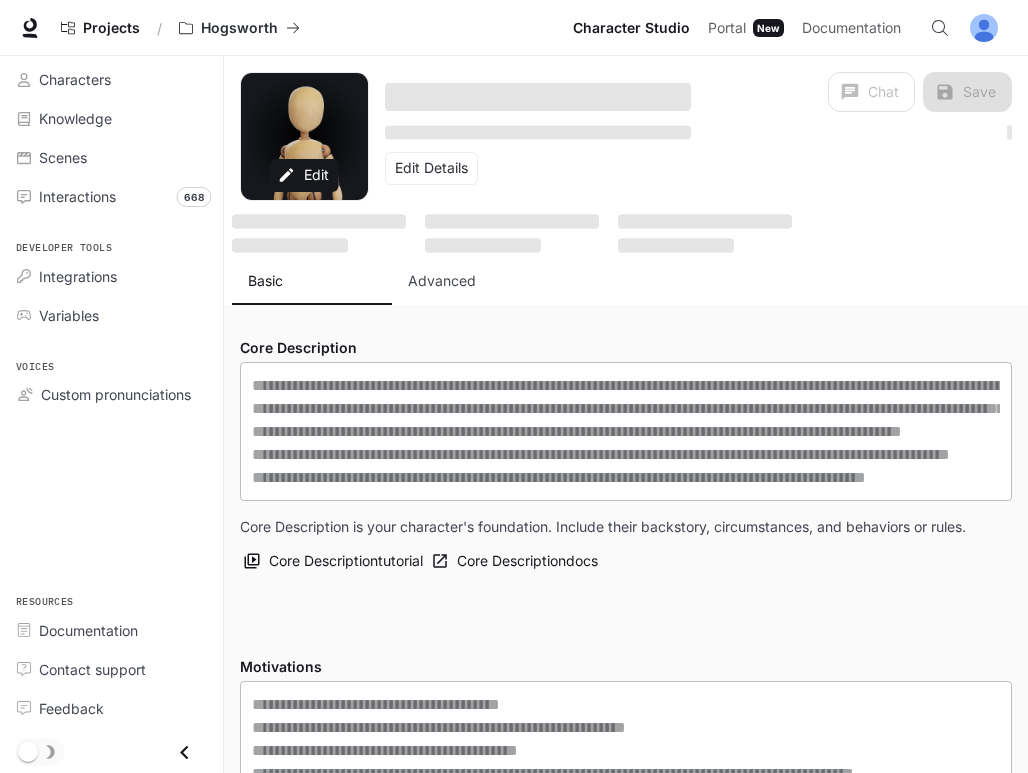 type on "**********" 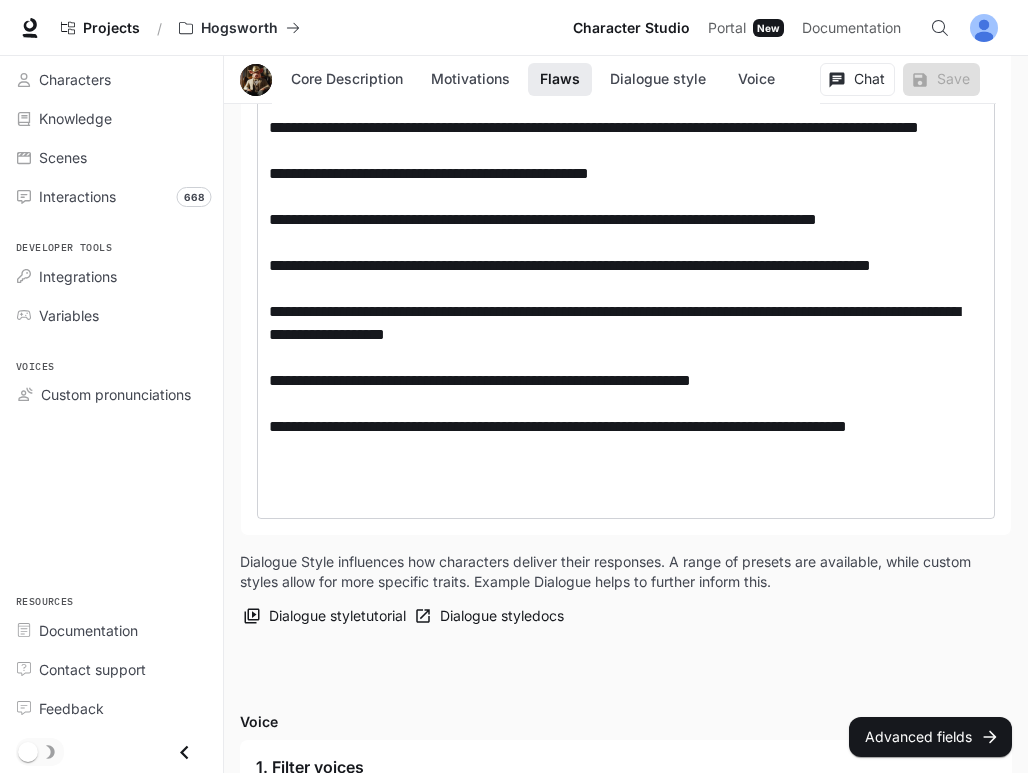 scroll, scrollTop: 2641, scrollLeft: 0, axis: vertical 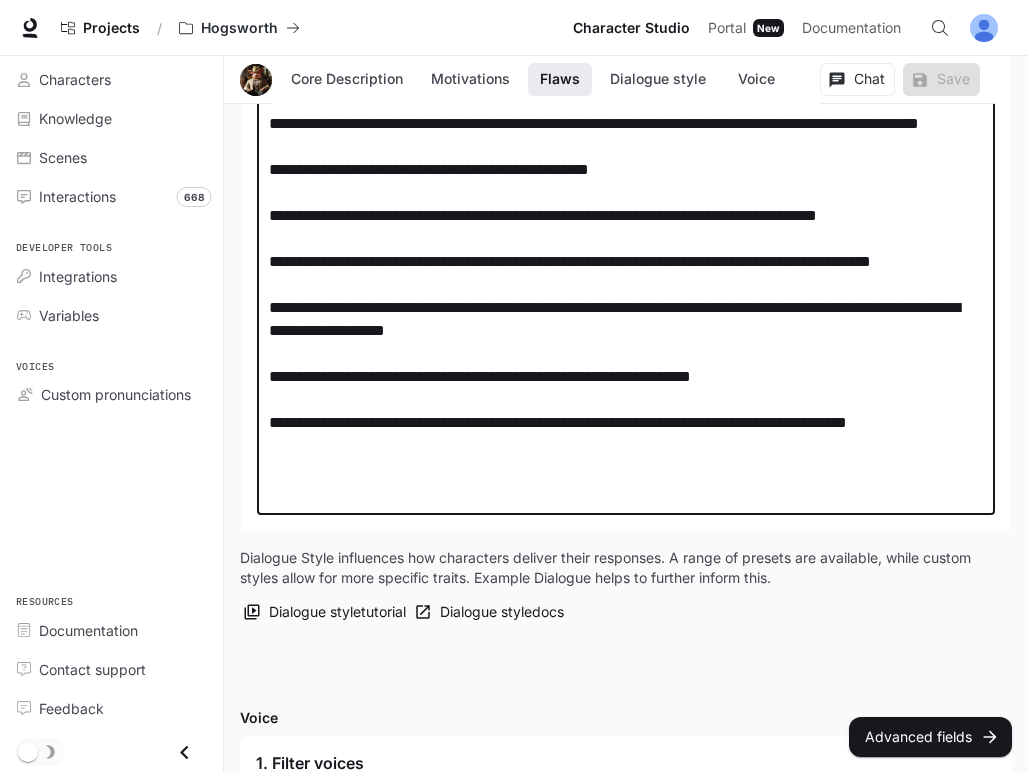 click on "**********" at bounding box center [626, 273] 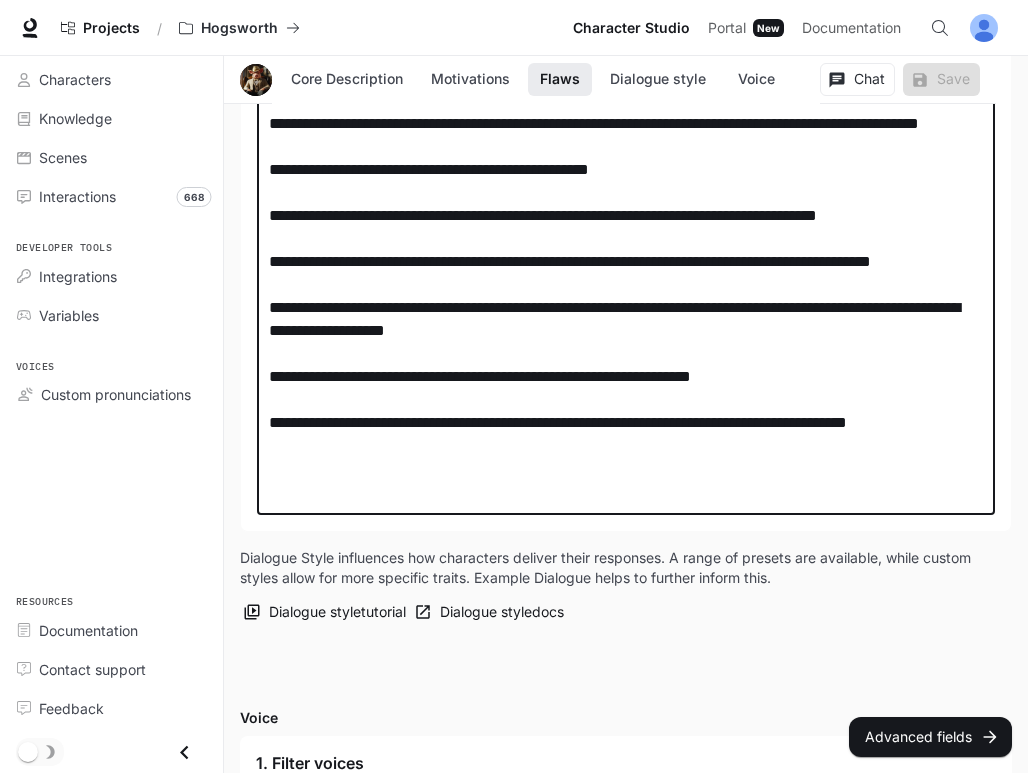 drag, startPoint x: 958, startPoint y: 465, endPoint x: 236, endPoint y: 57, distance: 829.3057 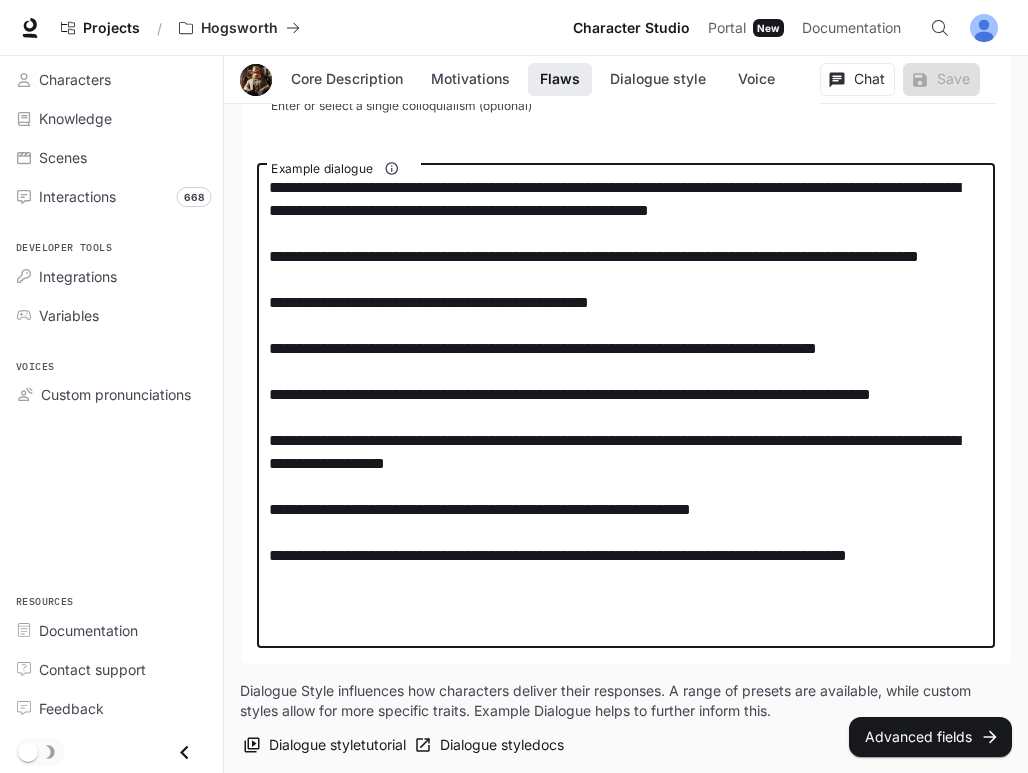 scroll, scrollTop: 2507, scrollLeft: 0, axis: vertical 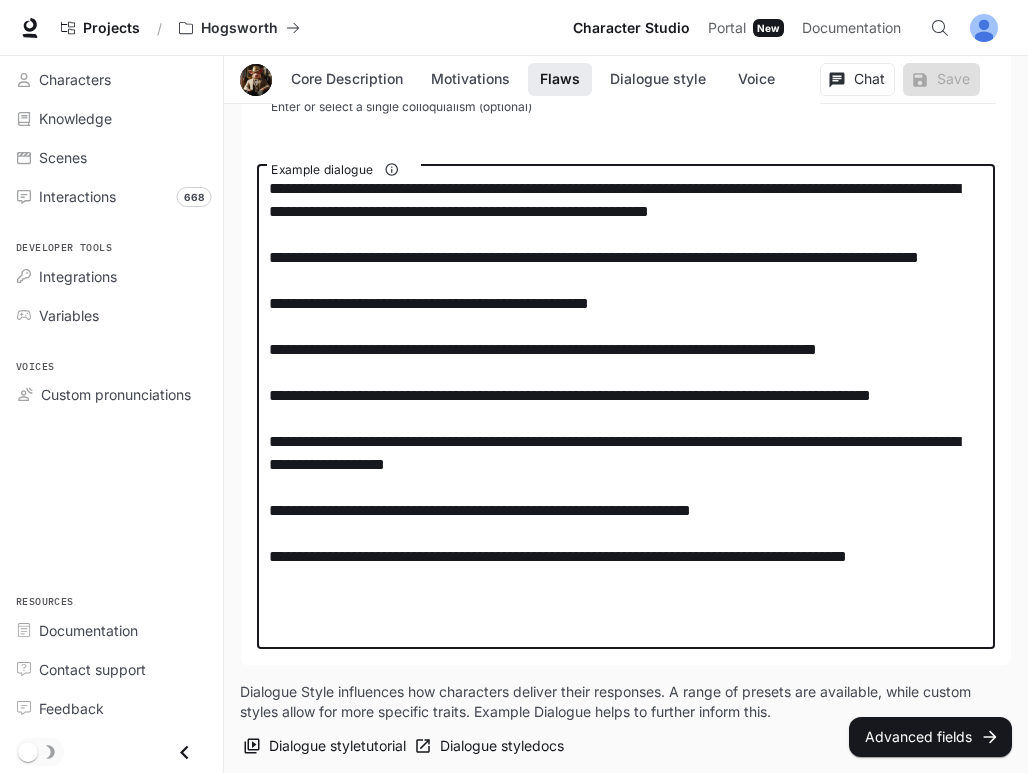 click on "**********" at bounding box center (626, 407) 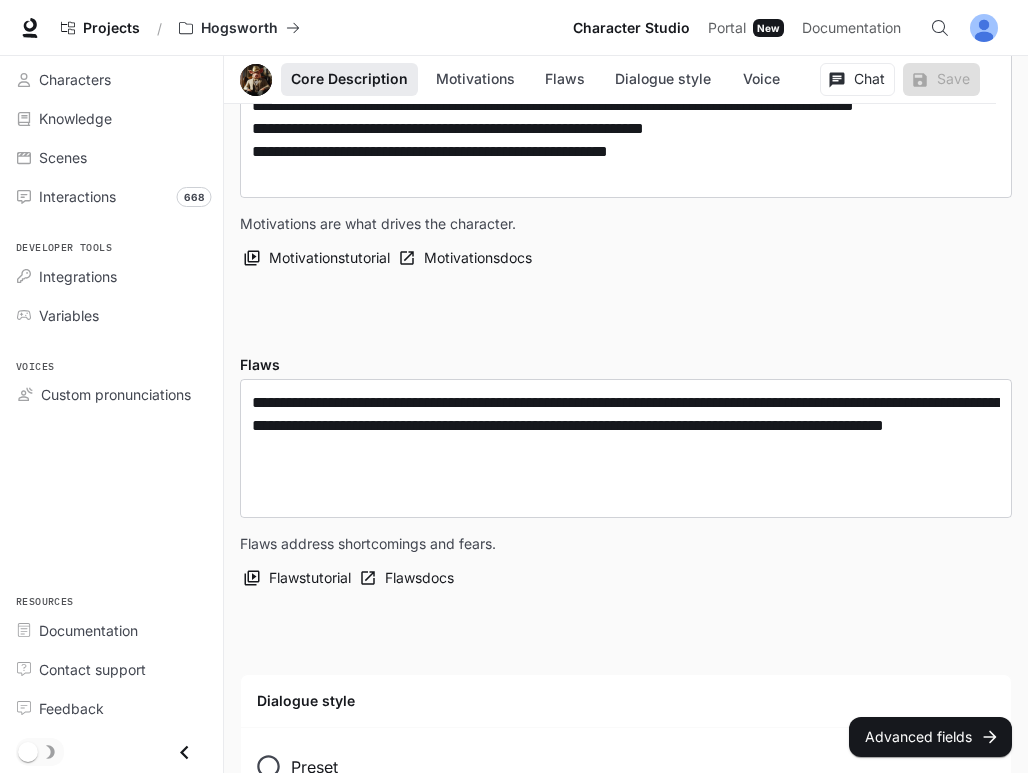 scroll, scrollTop: 0, scrollLeft: 0, axis: both 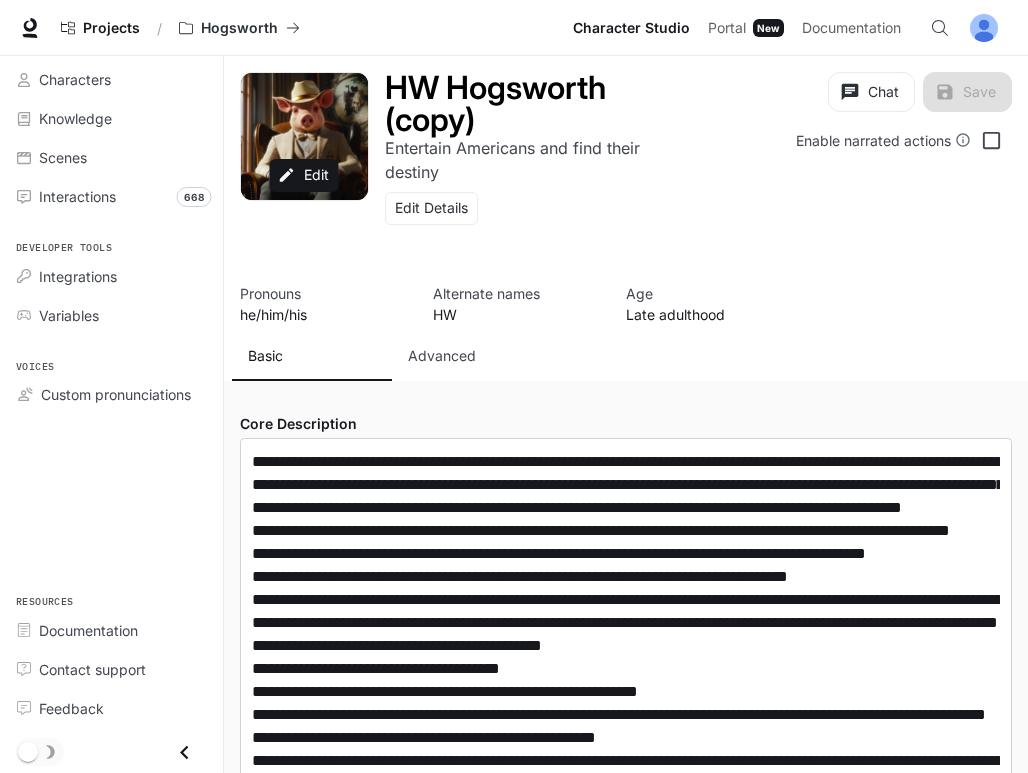 click on "Chat Save Enable narrated actions" at bounding box center (851, 169) 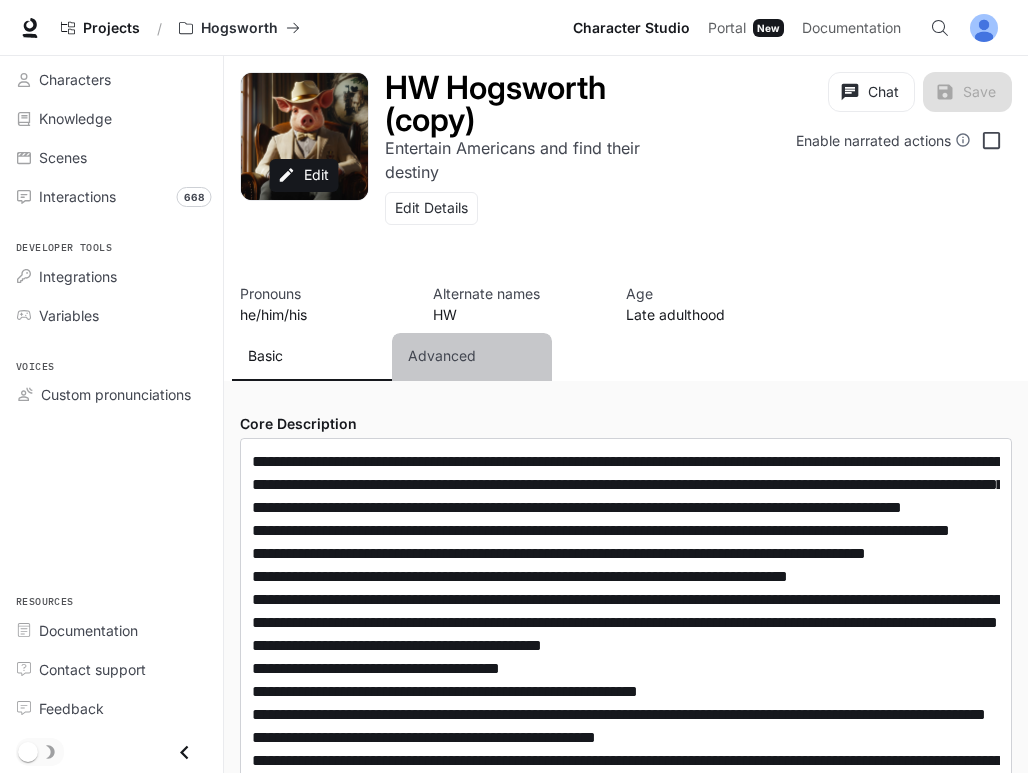 click on "Advanced" at bounding box center [442, 356] 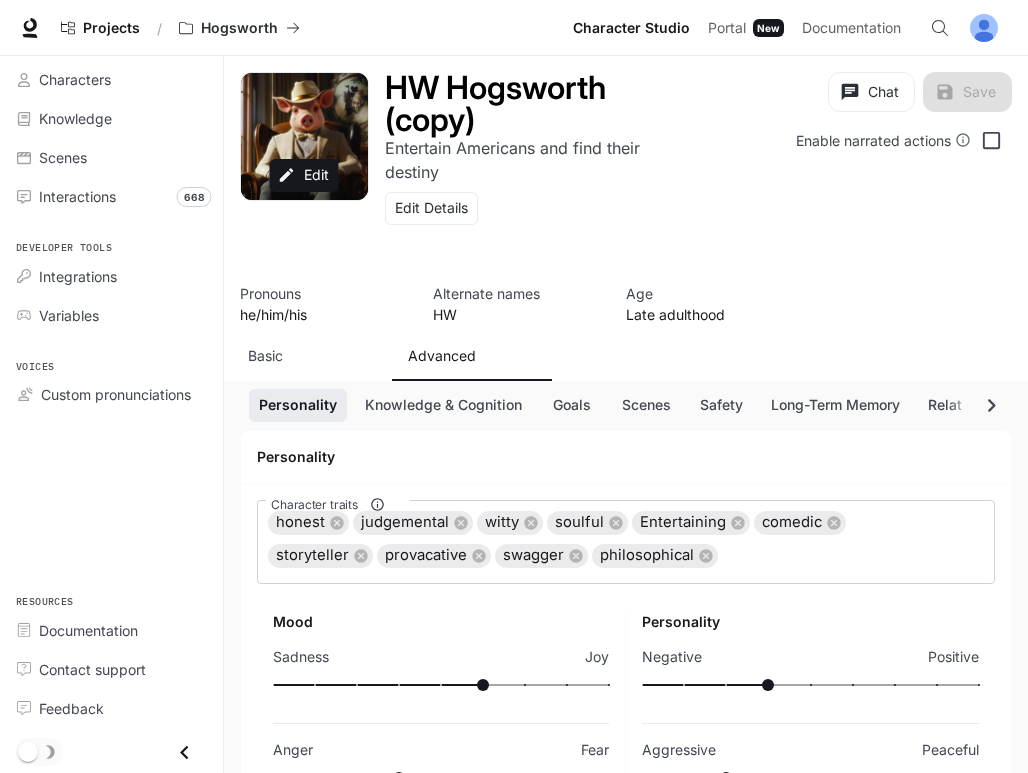 scroll, scrollTop: 210, scrollLeft: 0, axis: vertical 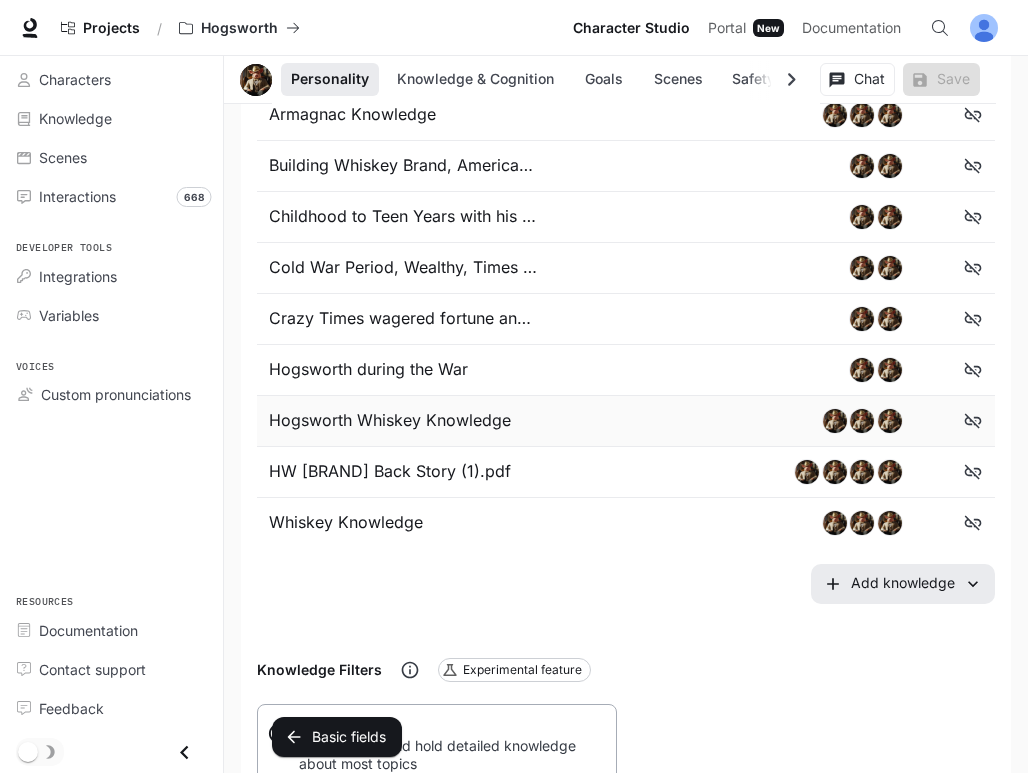 click on "Hogsworth Whiskey Knowledge" at bounding box center (397, 421) 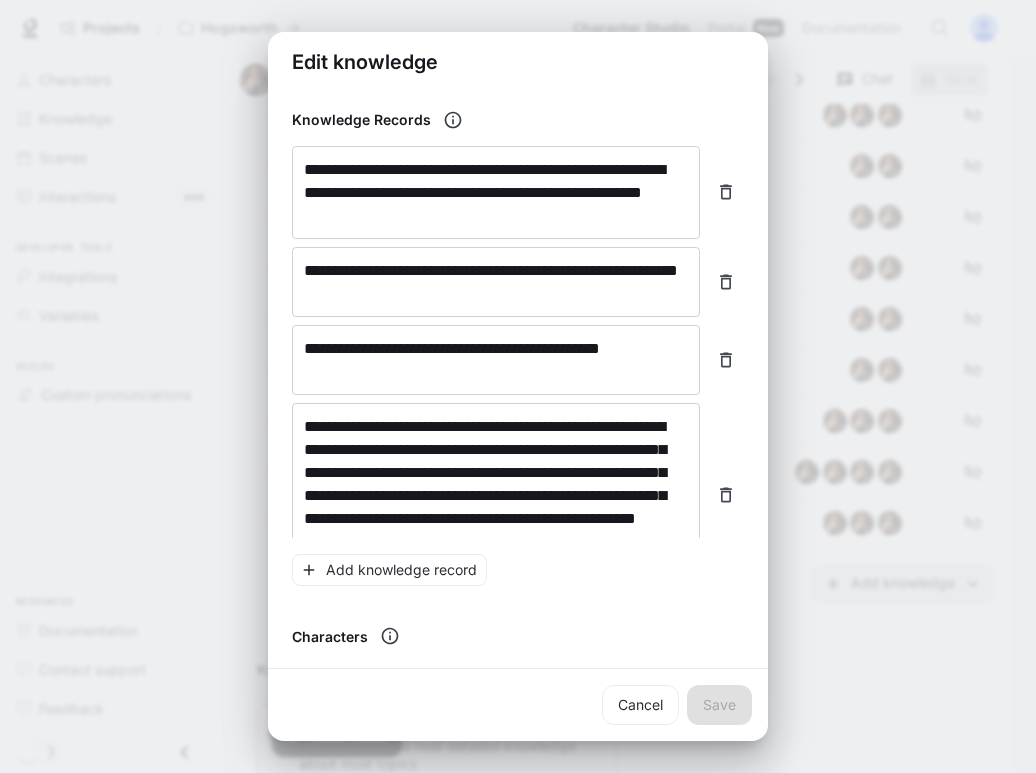scroll, scrollTop: 341, scrollLeft: 0, axis: vertical 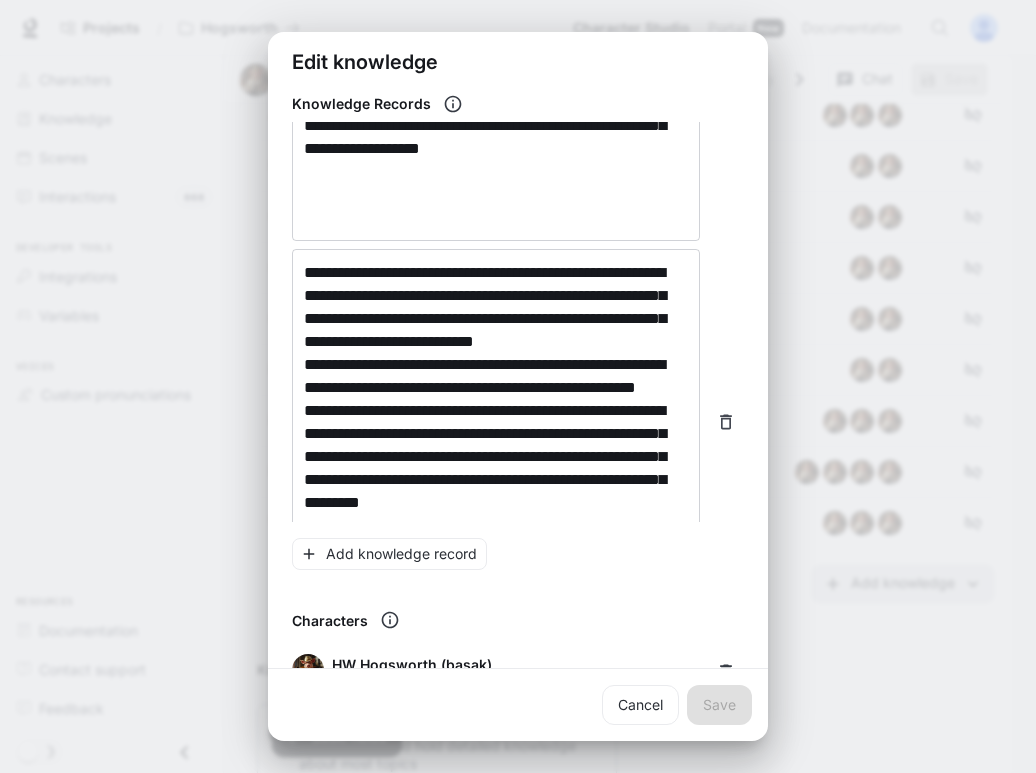 click on "Add knowledge record Characters HW Hogsworth (basak) hw_hogsworth_basak HW Hogsworth (copy) hw_hogsworth_copy Cancel" at bounding box center [518, 386] 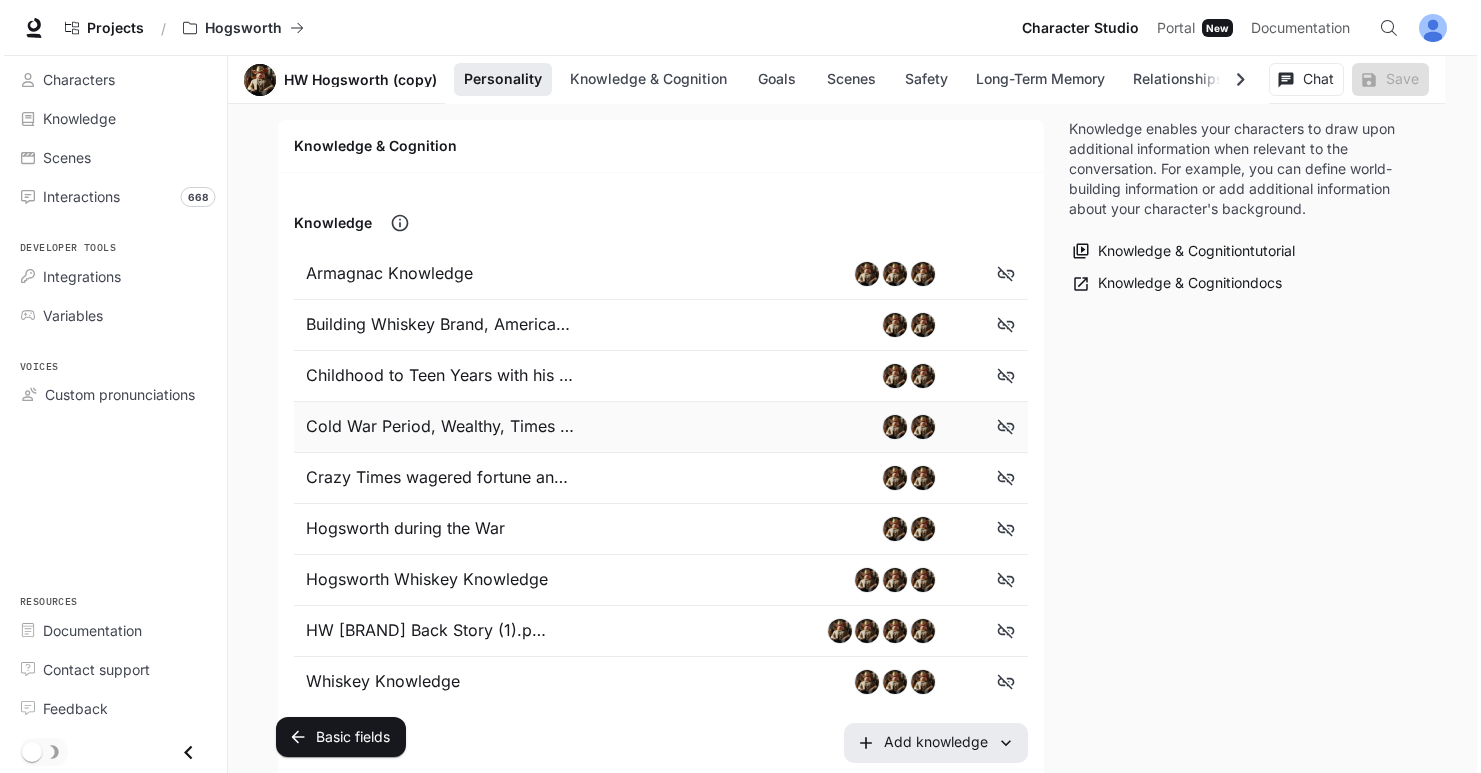 scroll, scrollTop: 1169, scrollLeft: 0, axis: vertical 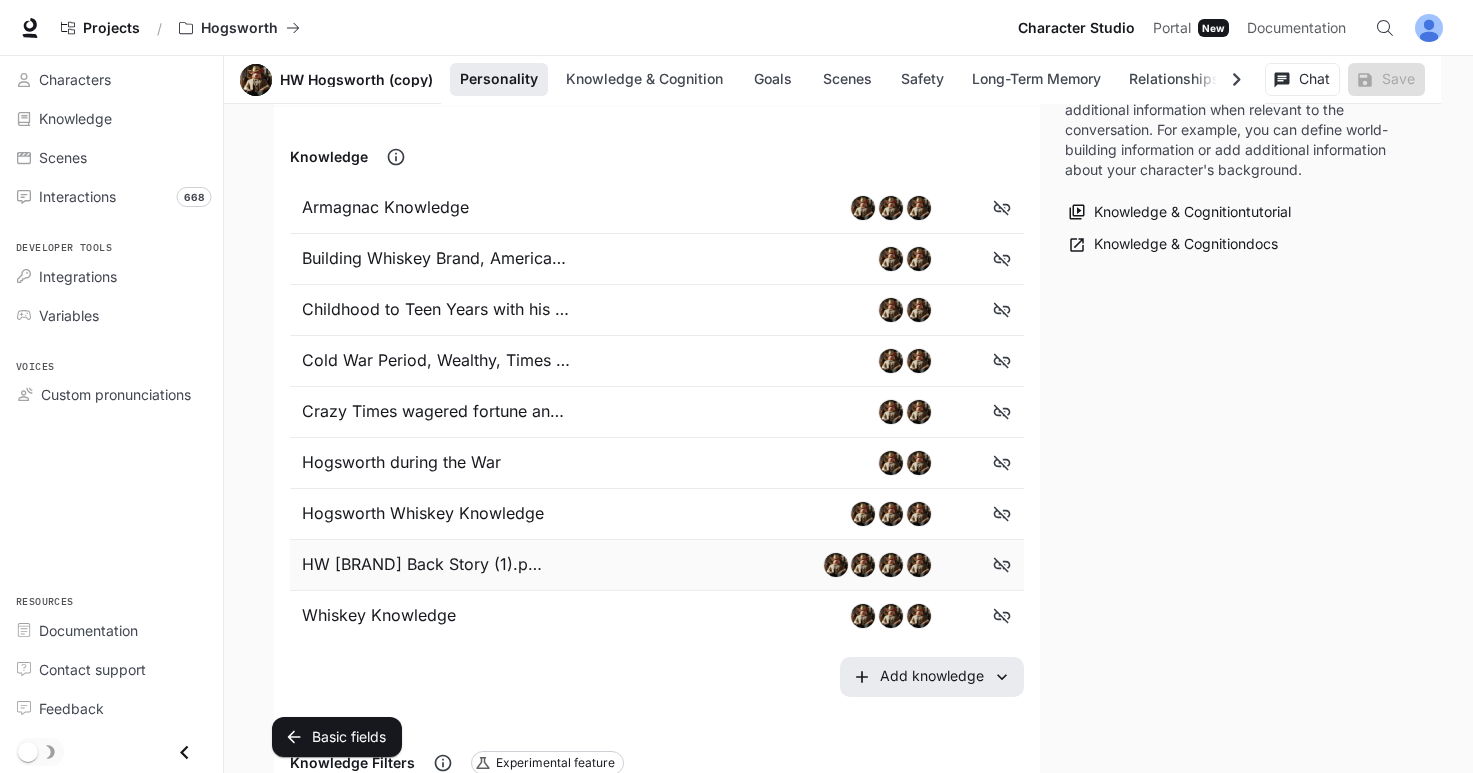 click on "HW [BRAND] Back Story (1).pdf" at bounding box center (422, 565) 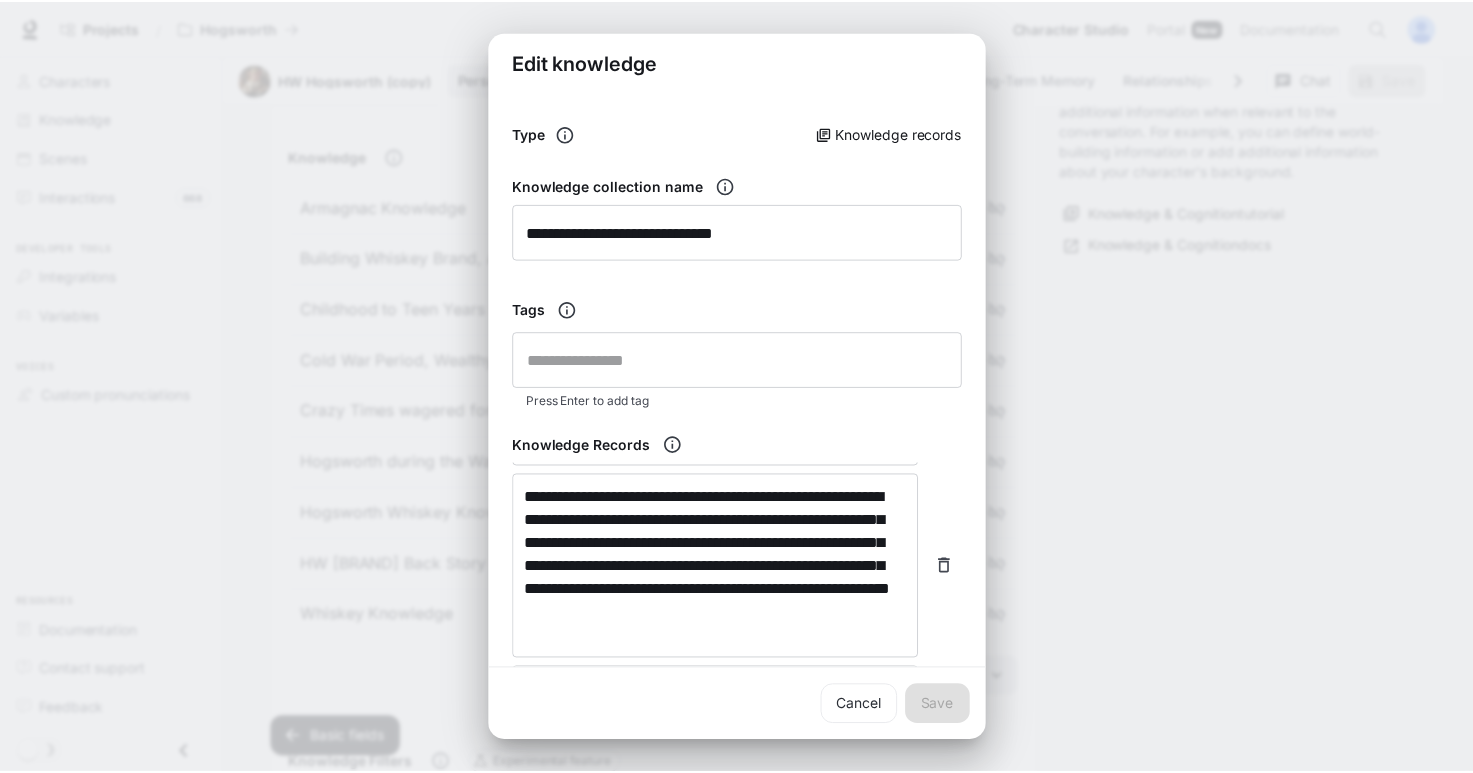 scroll, scrollTop: 1995, scrollLeft: 0, axis: vertical 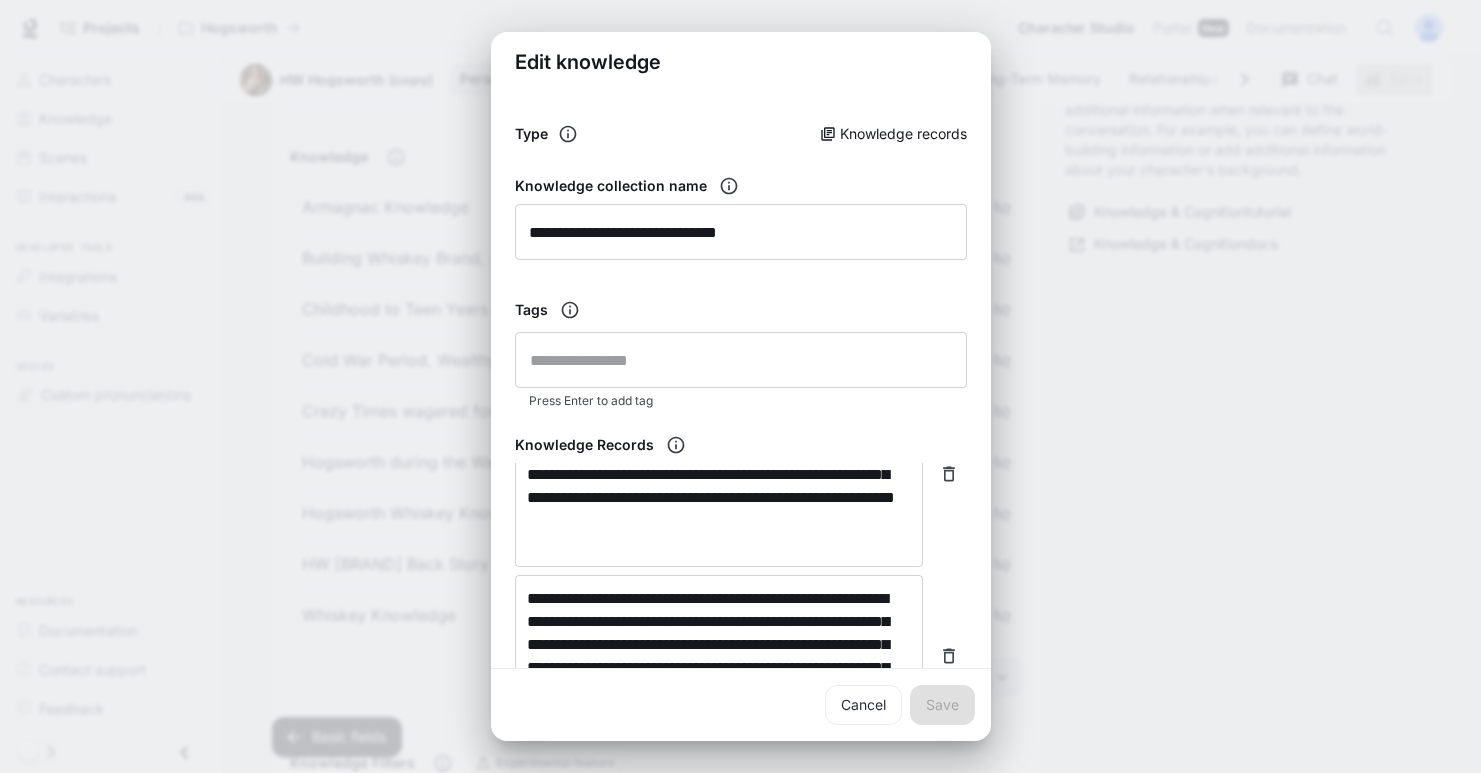 click on "Characters HW Hogsworth hw_hogsworth HW Hogsworth (copy) hw_hogsworth_copy Cancel" at bounding box center (740, 386) 